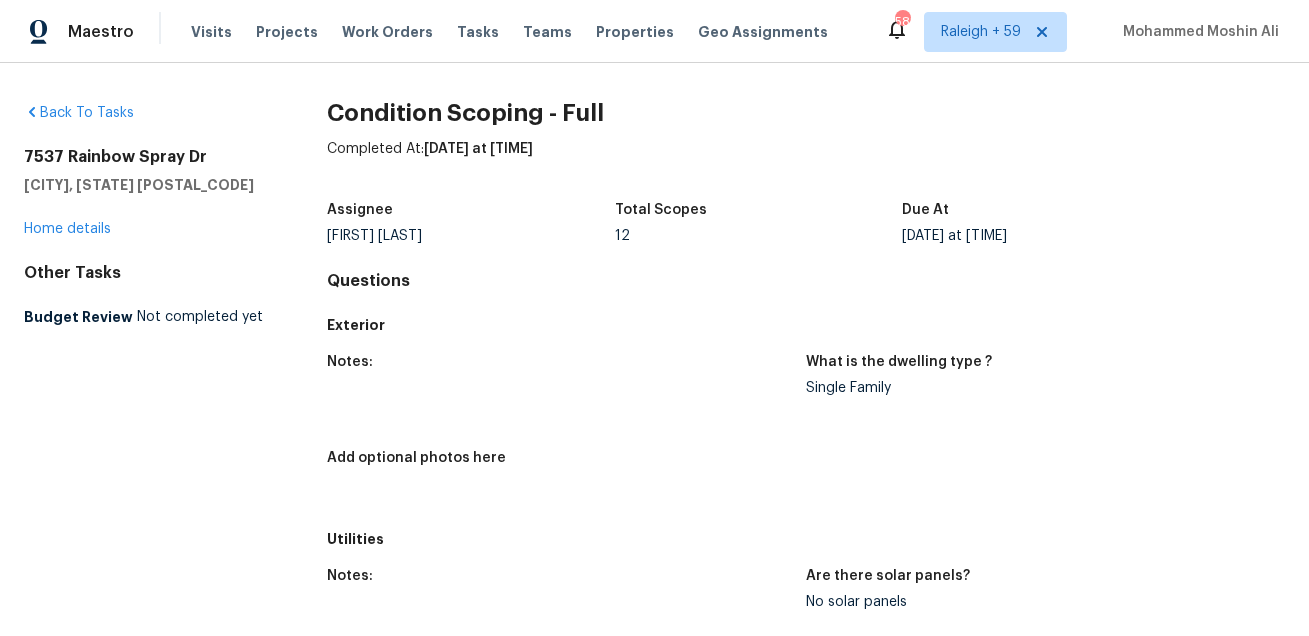 scroll, scrollTop: 0, scrollLeft: 0, axis: both 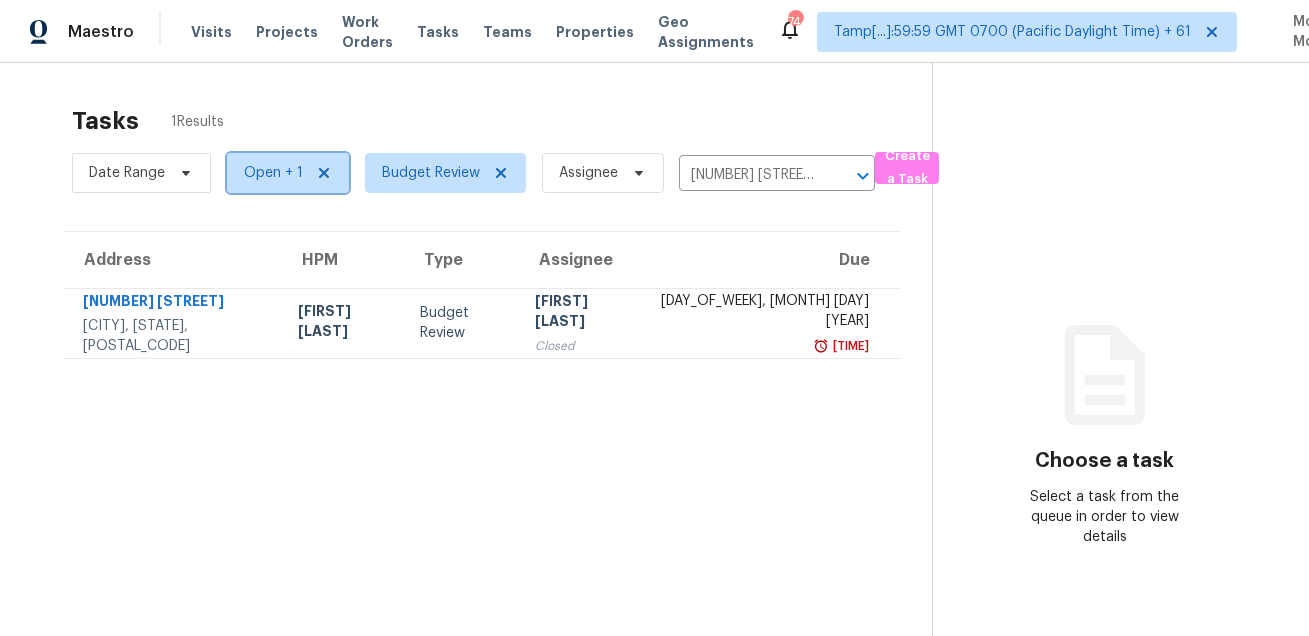 click on "Open + 1" at bounding box center [273, 173] 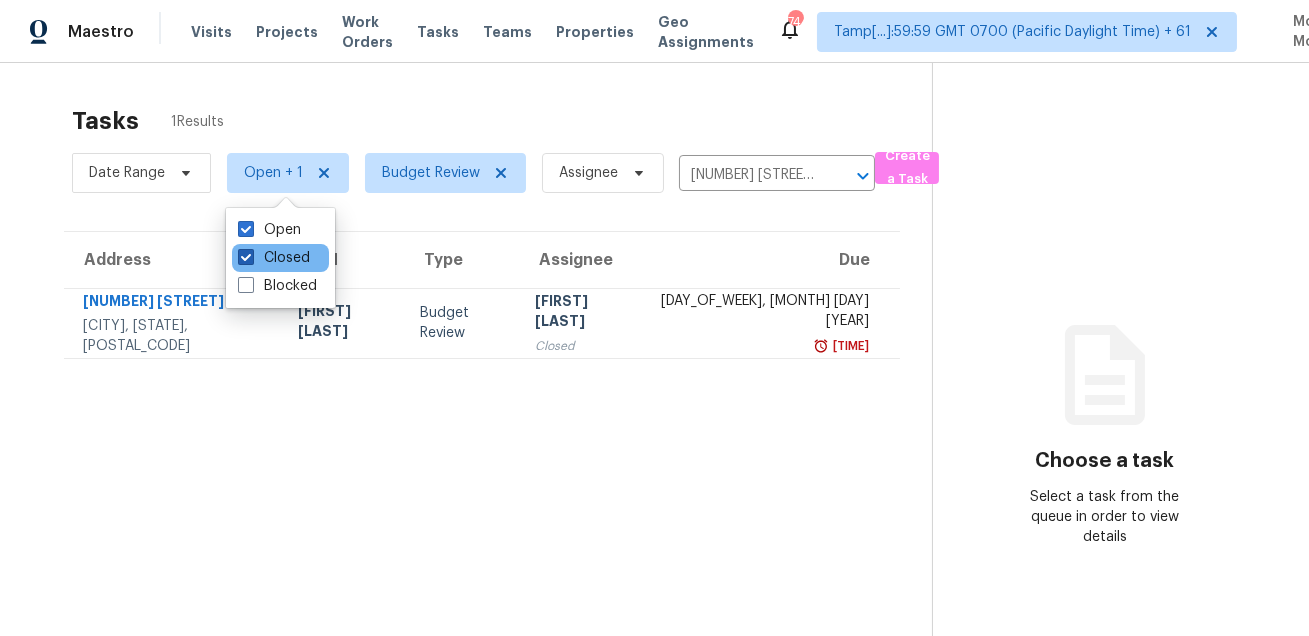 click on "Closed" at bounding box center (274, 258) 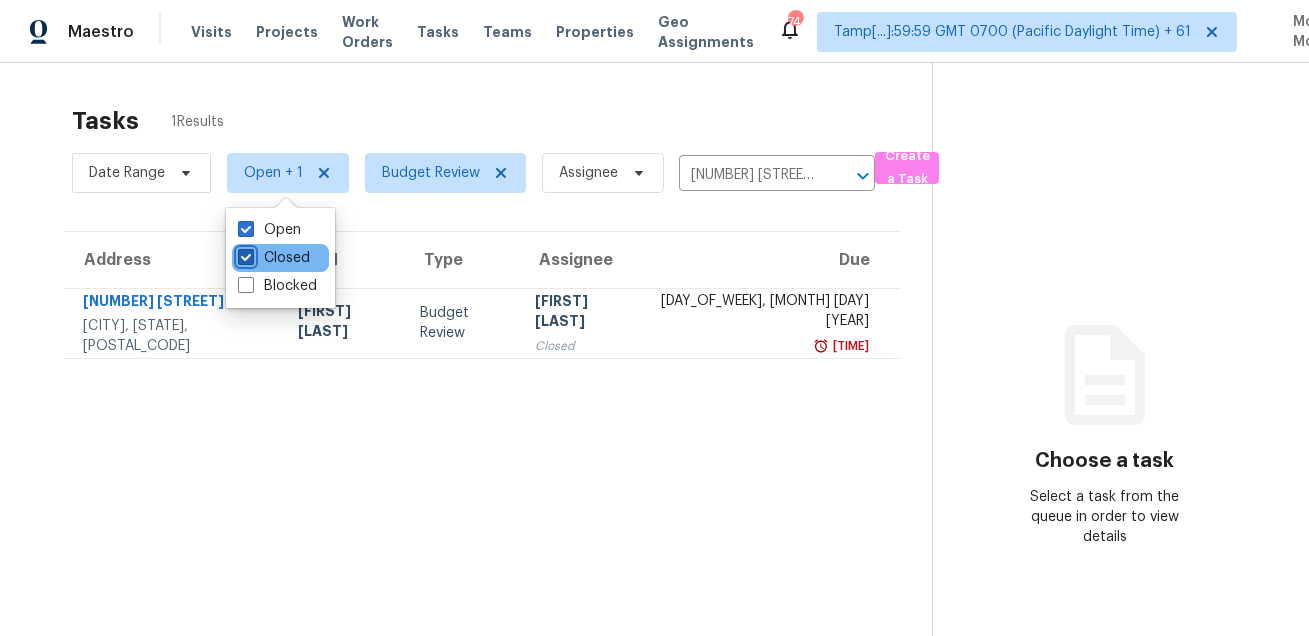click on "Closed" at bounding box center (244, 254) 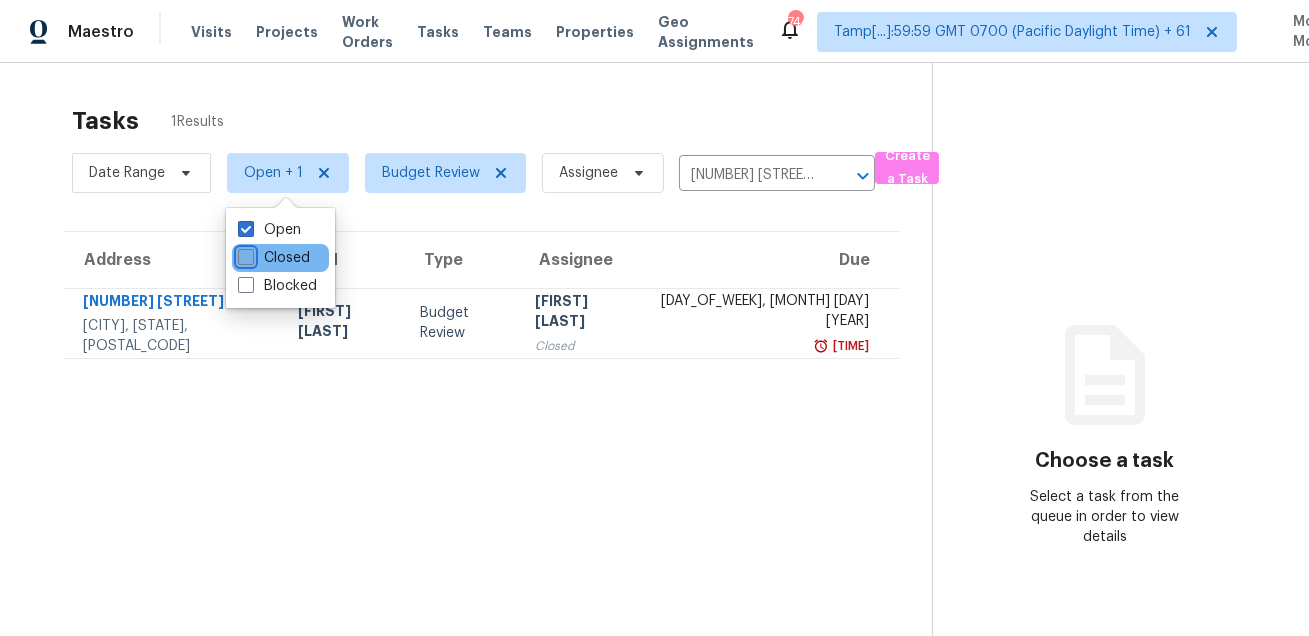 checkbox on "false" 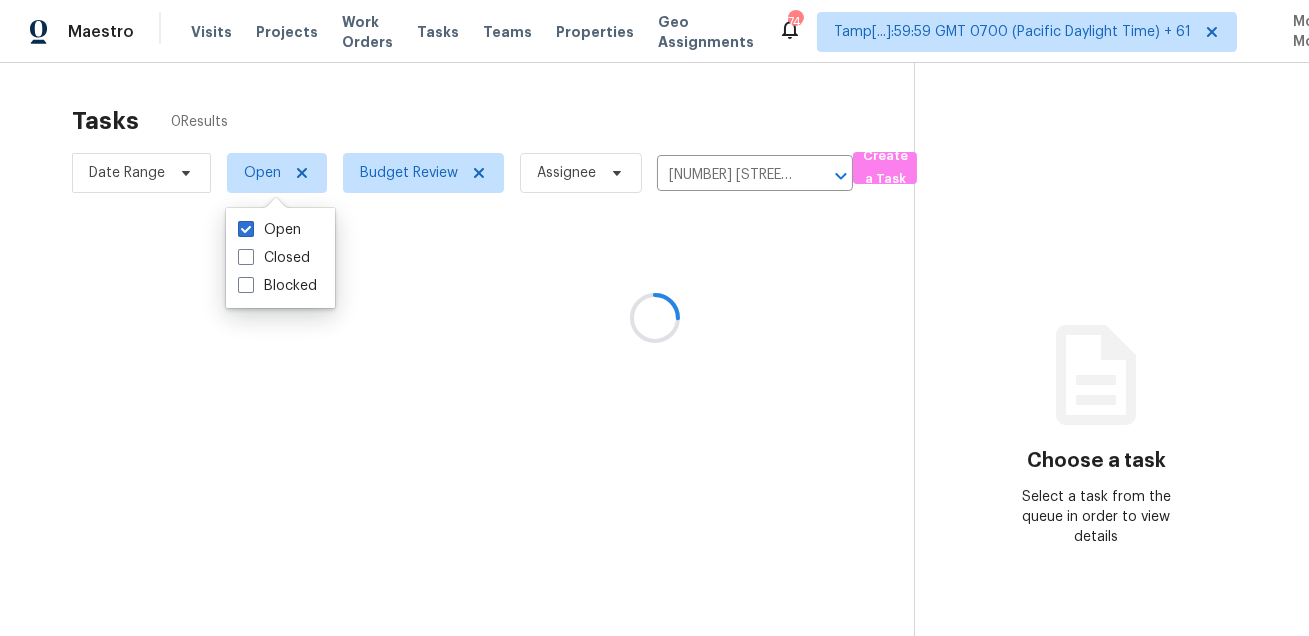 click at bounding box center [654, 318] 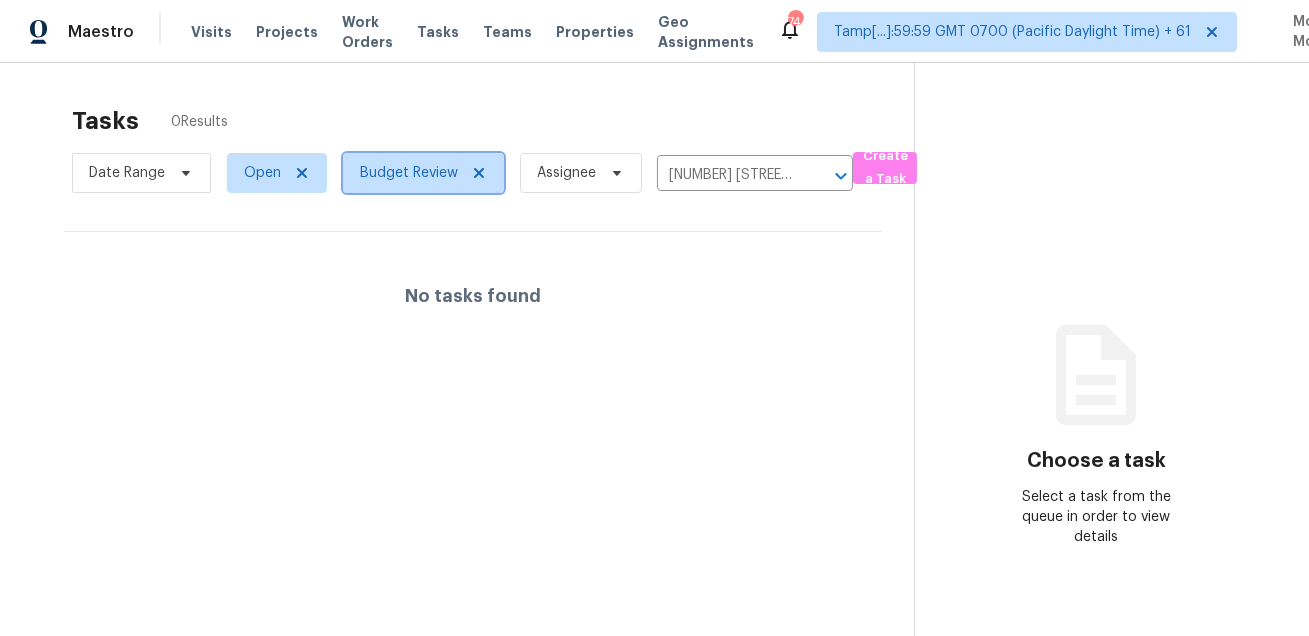 click on "Budget Review" at bounding box center [409, 173] 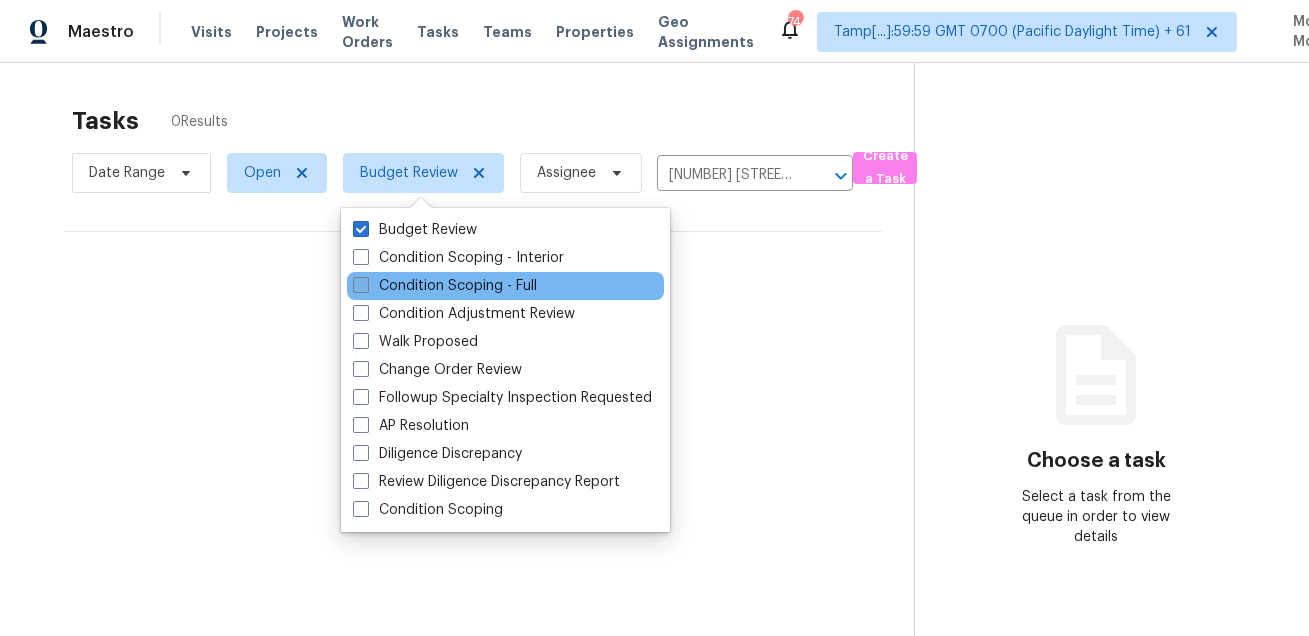 click on "Condition Scoping - Full" at bounding box center (445, 286) 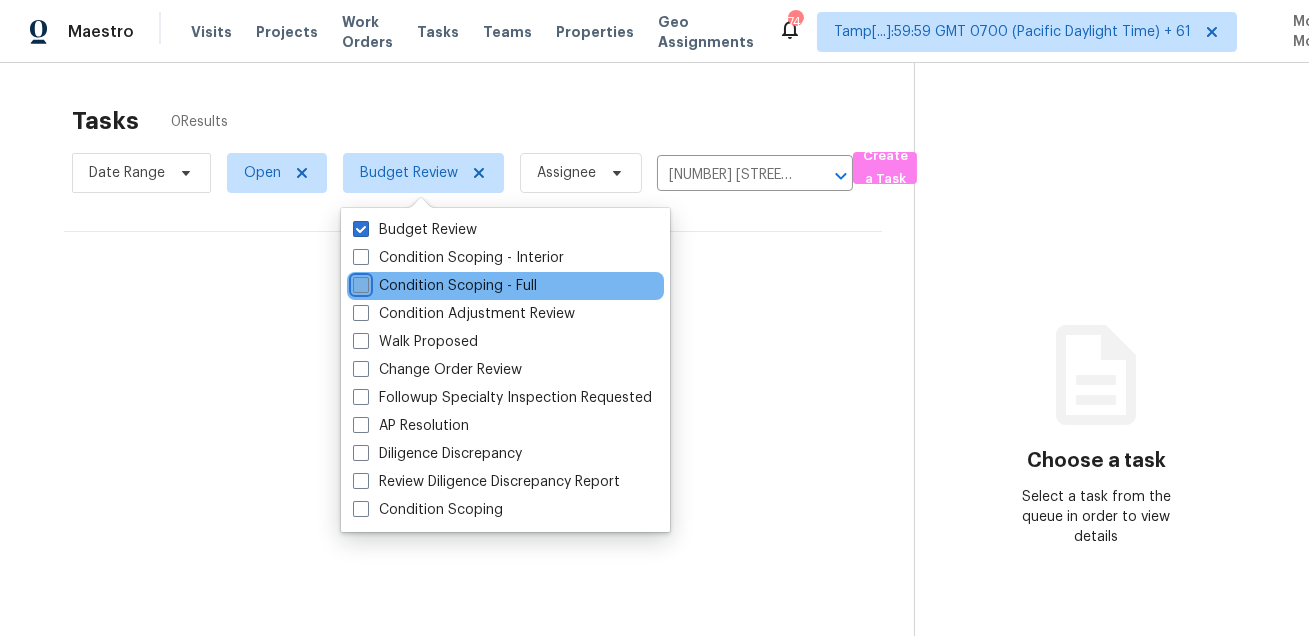 click on "Condition Scoping - Full" at bounding box center [359, 282] 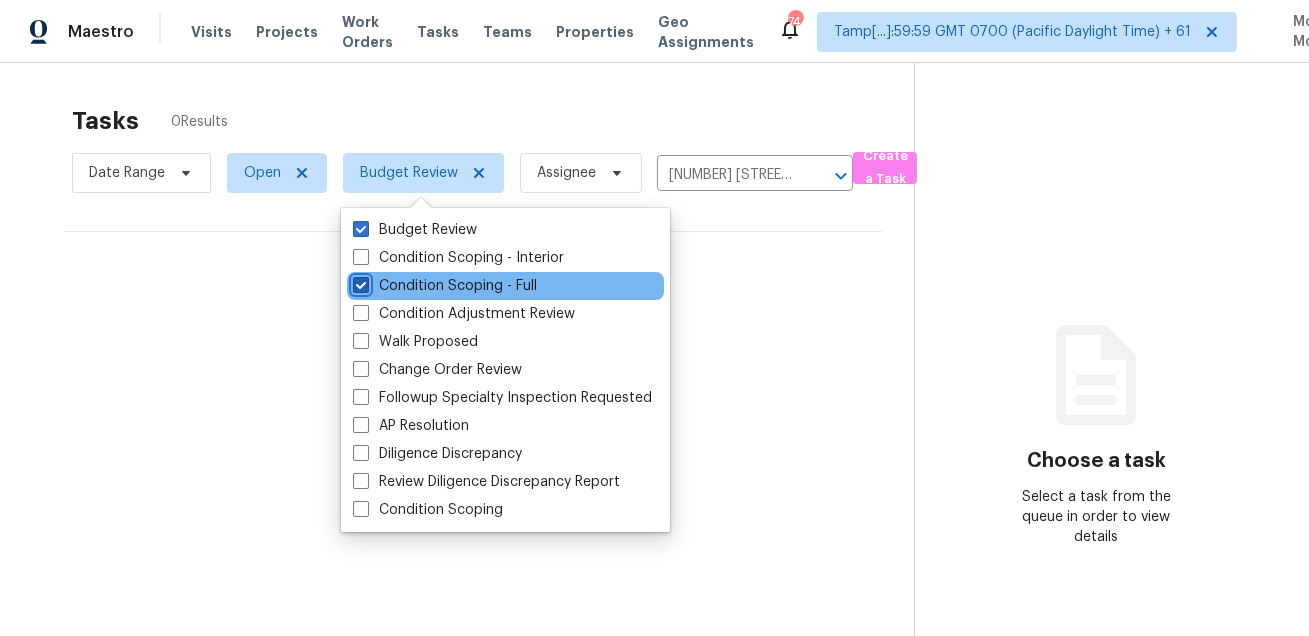 checkbox on "true" 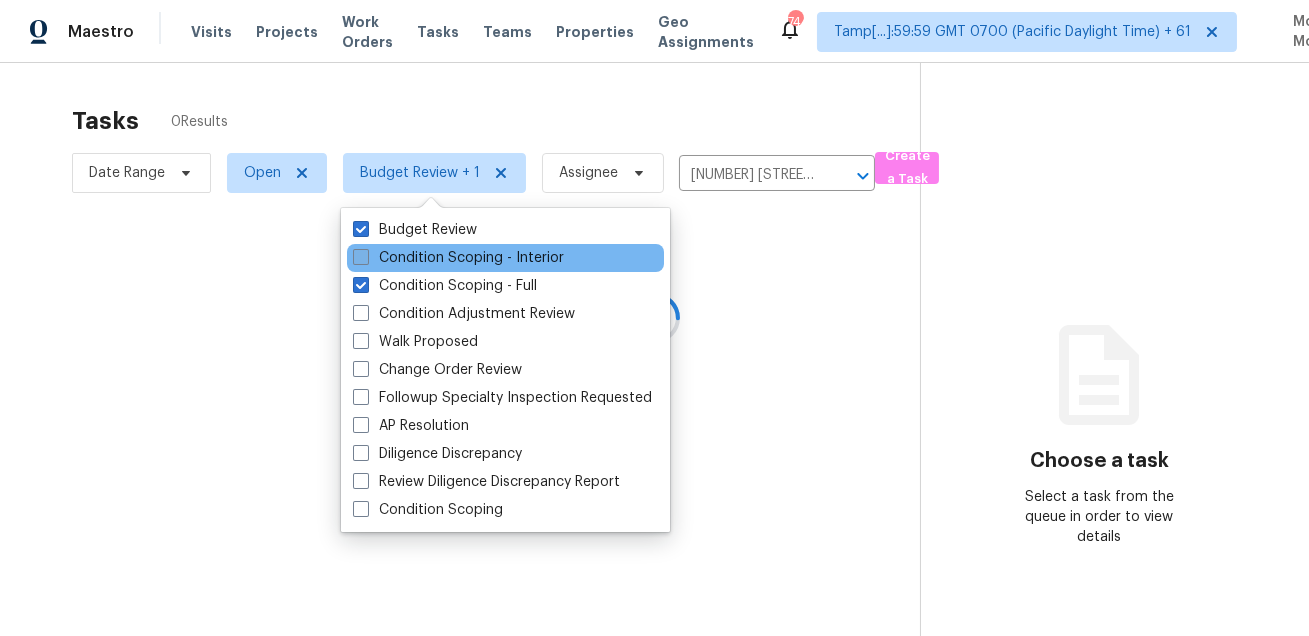 click on "Condition Scoping - Interior" at bounding box center [458, 258] 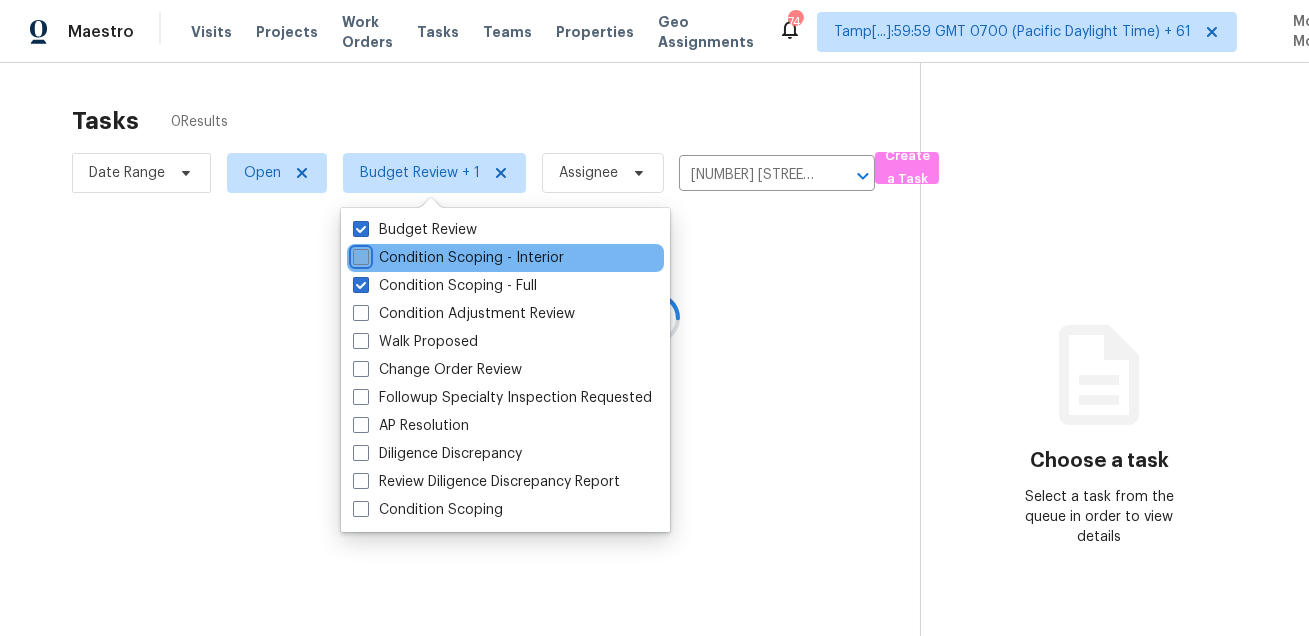 click on "Condition Scoping - Interior" at bounding box center [359, 254] 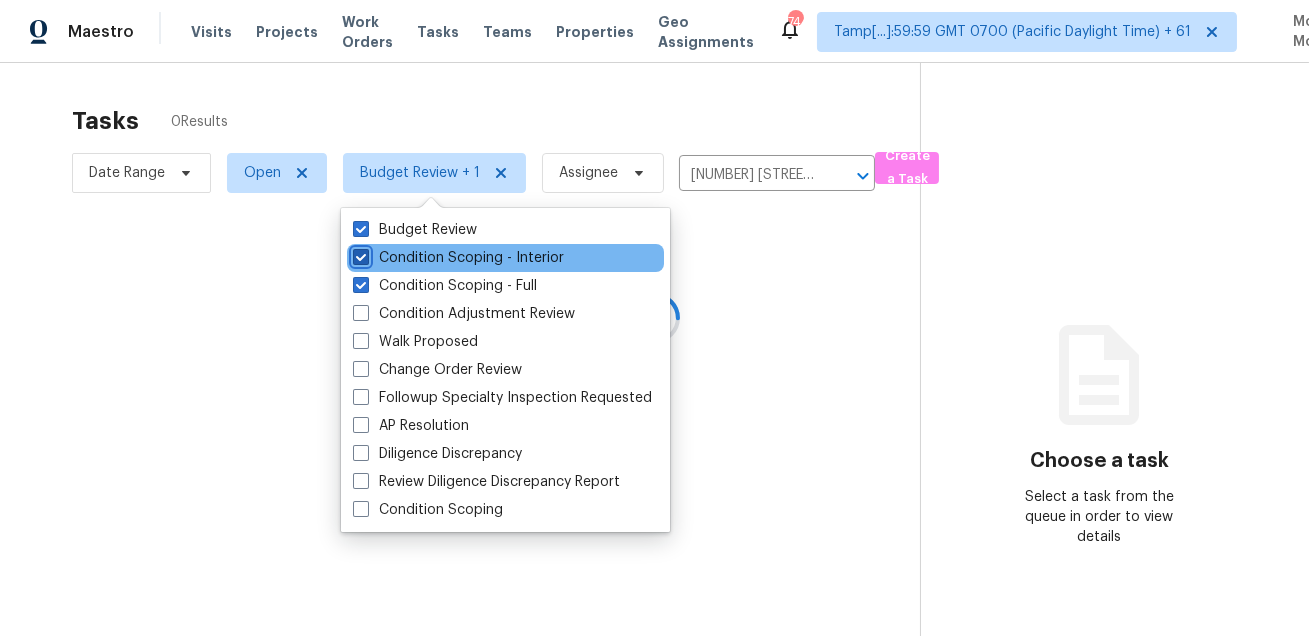 checkbox on "true" 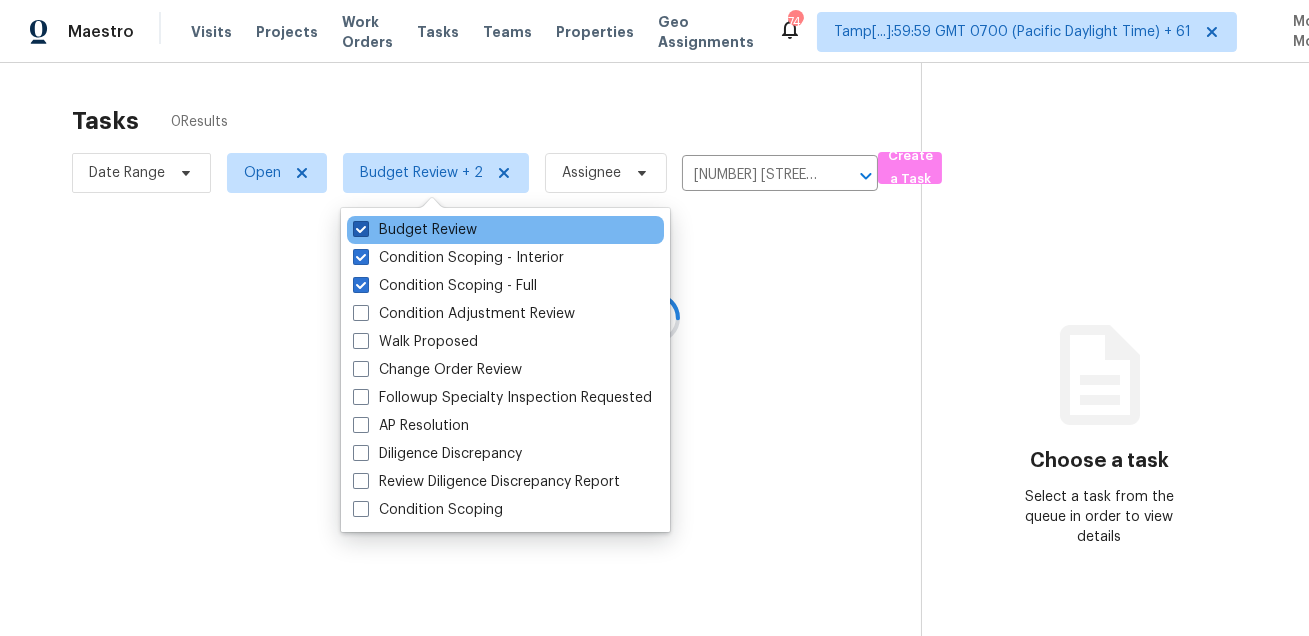 click on "Budget Review" at bounding box center (415, 230) 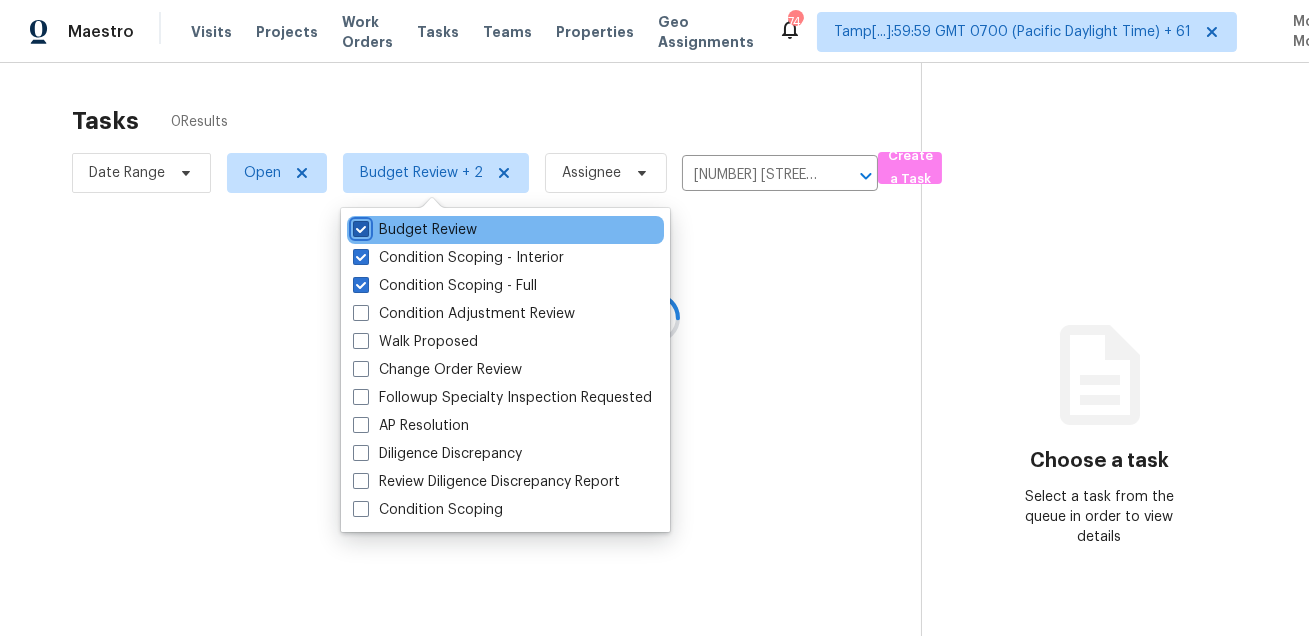 click on "Budget Review" at bounding box center [359, 226] 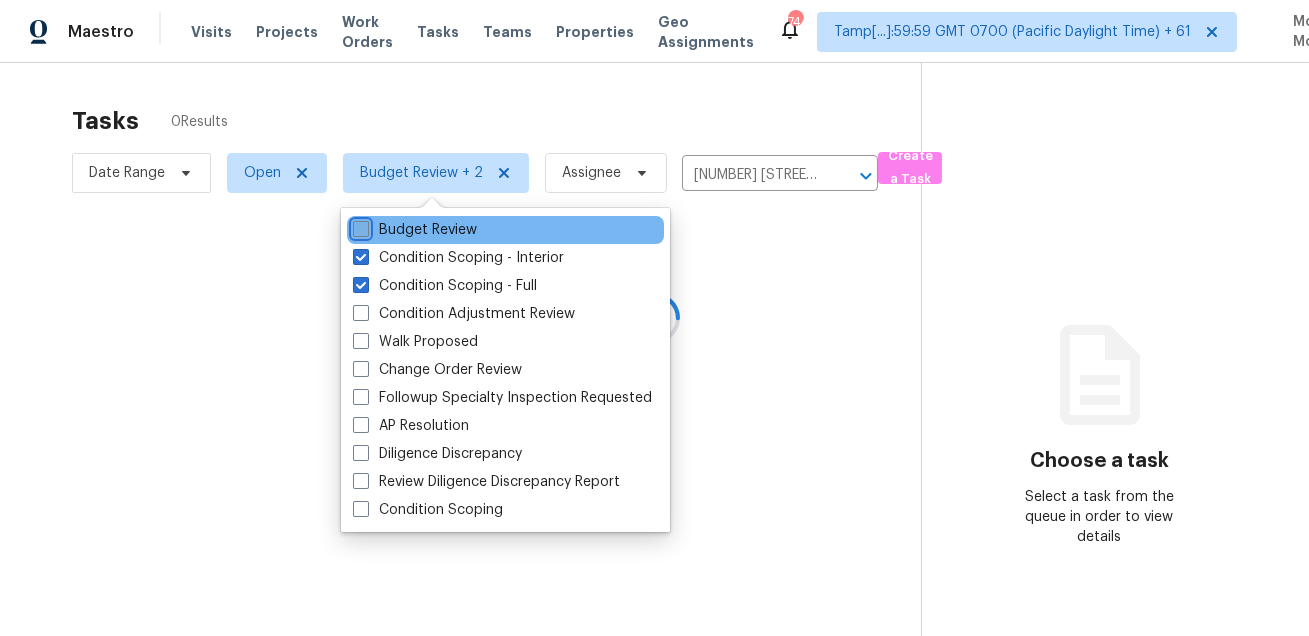 checkbox on "false" 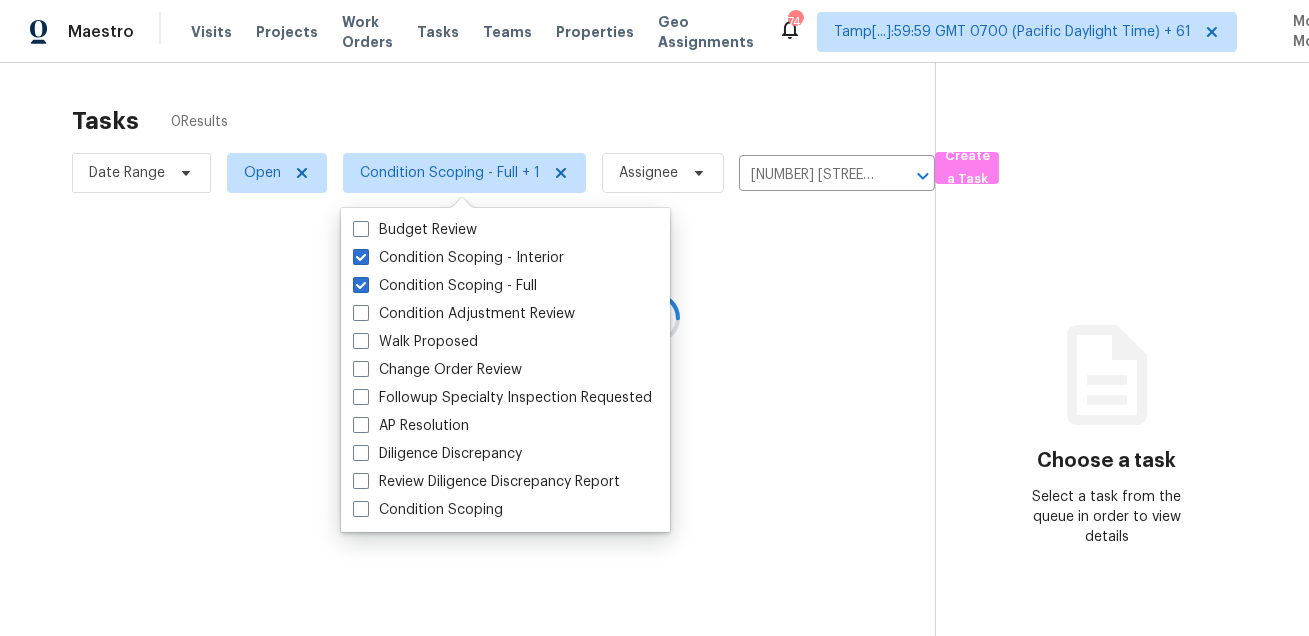 click at bounding box center [654, 318] 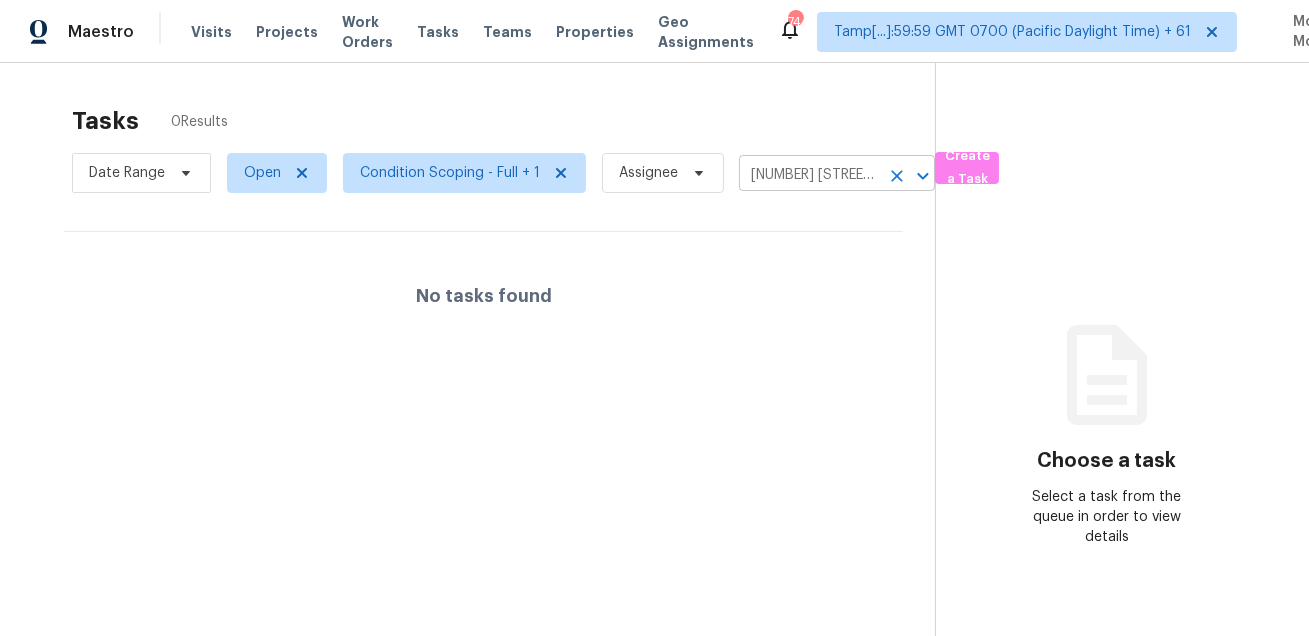 click 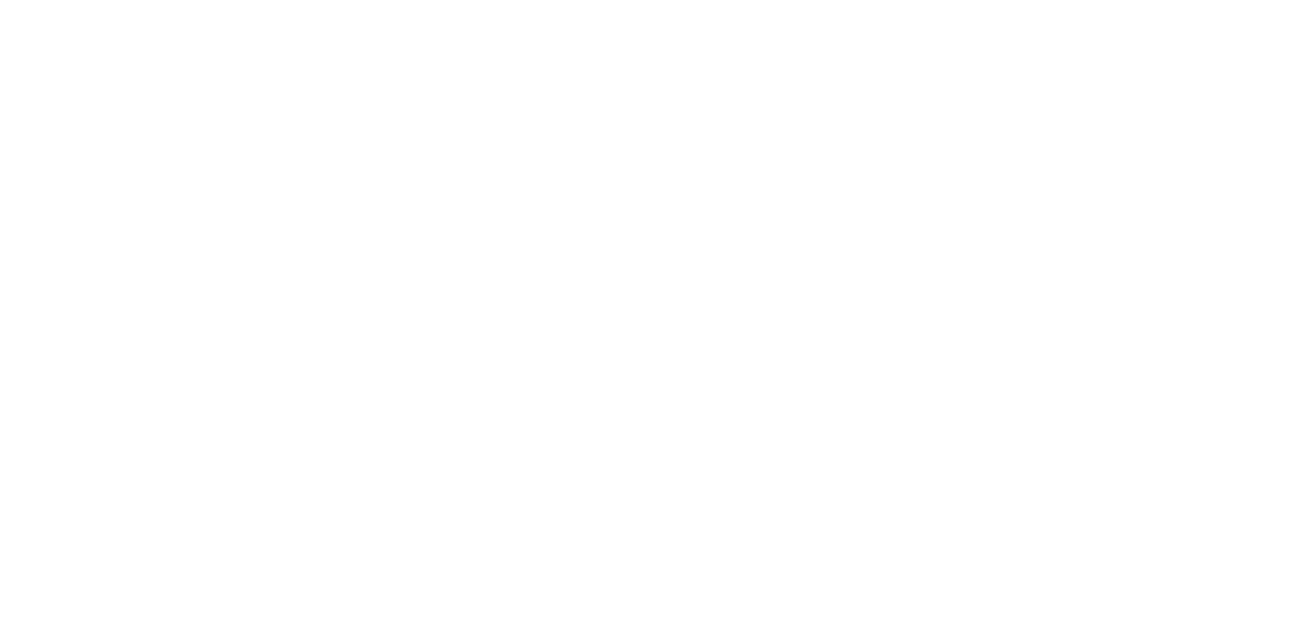 scroll, scrollTop: 0, scrollLeft: 0, axis: both 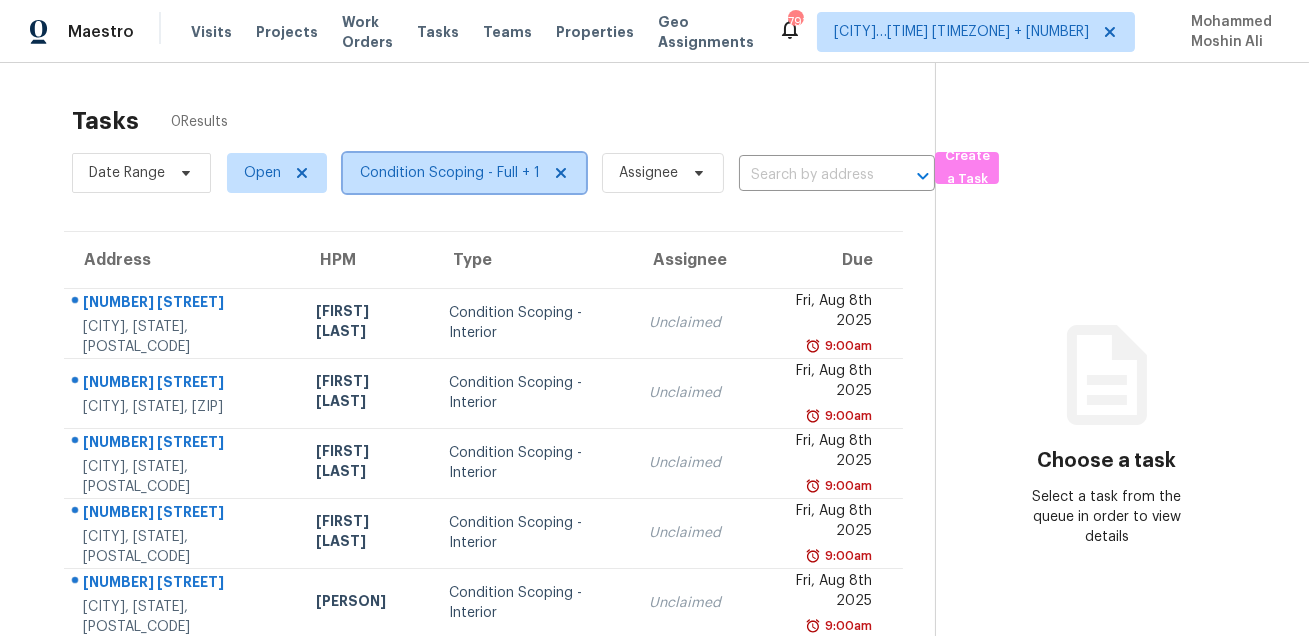 click on "Condition Scoping - Full + 1" at bounding box center (450, 173) 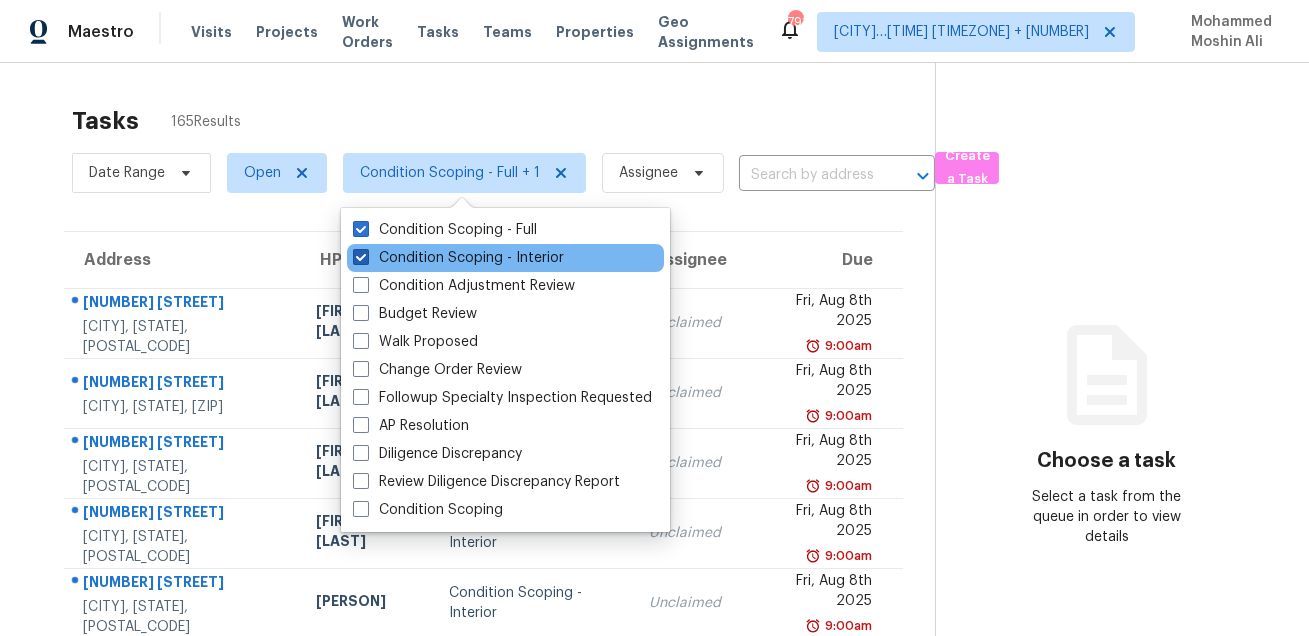 click on "Condition Scoping - Interior" at bounding box center (458, 258) 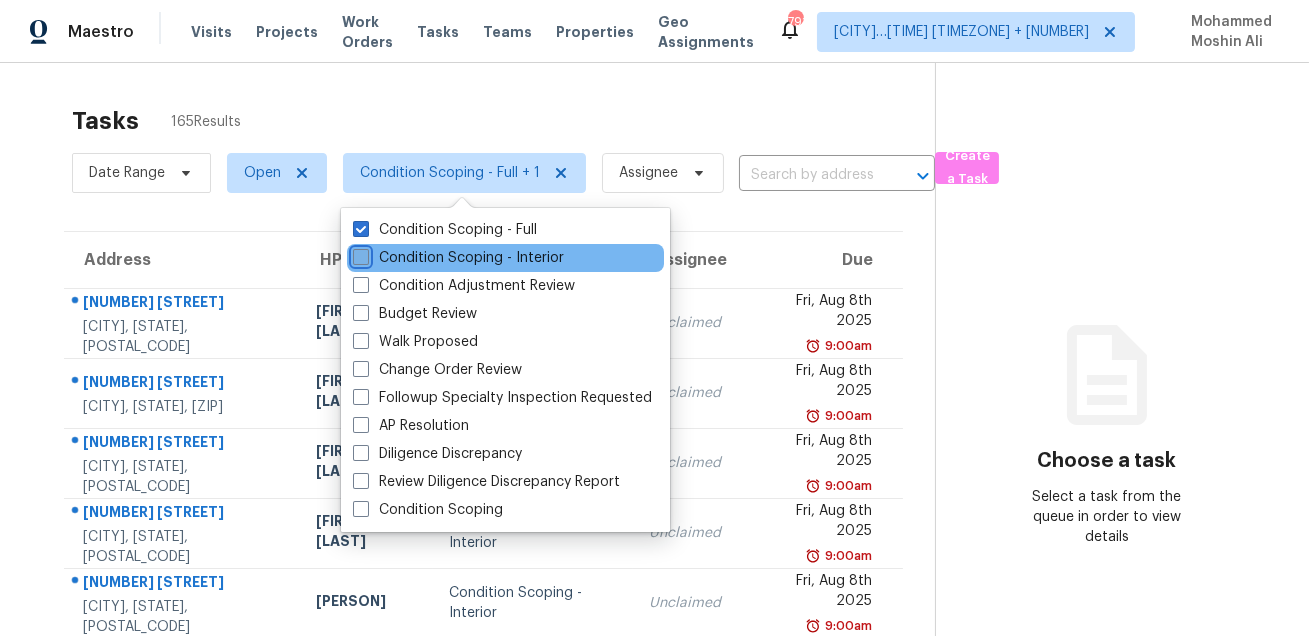 checkbox on "false" 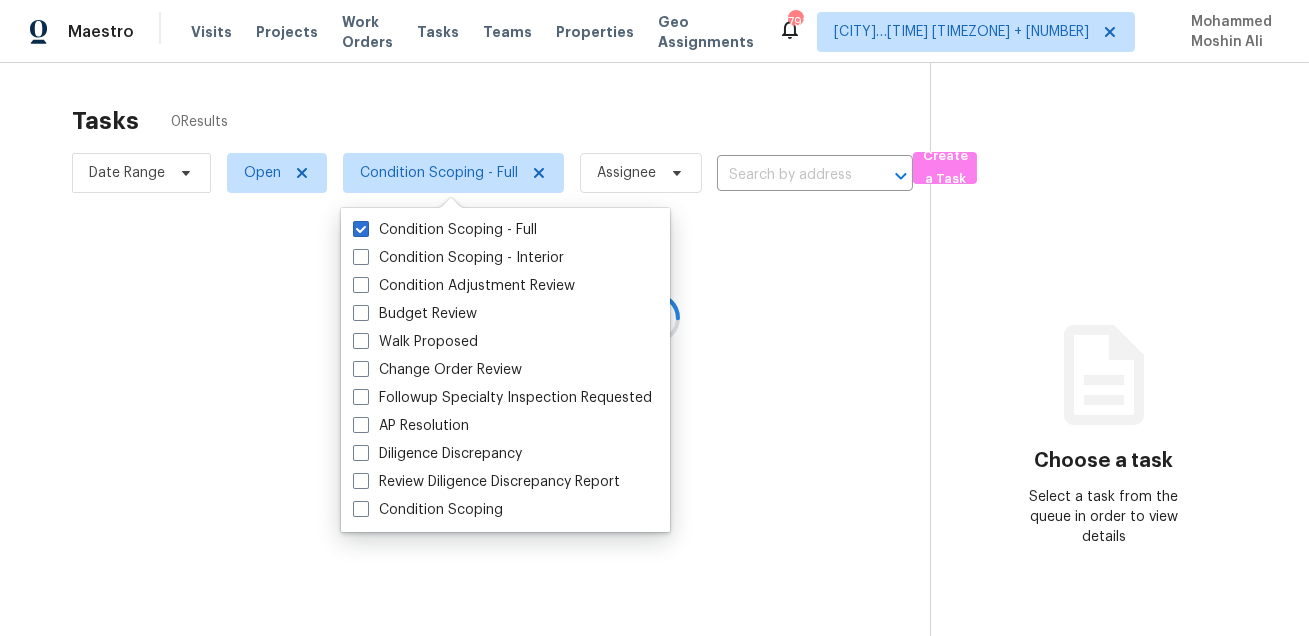 click at bounding box center (654, 318) 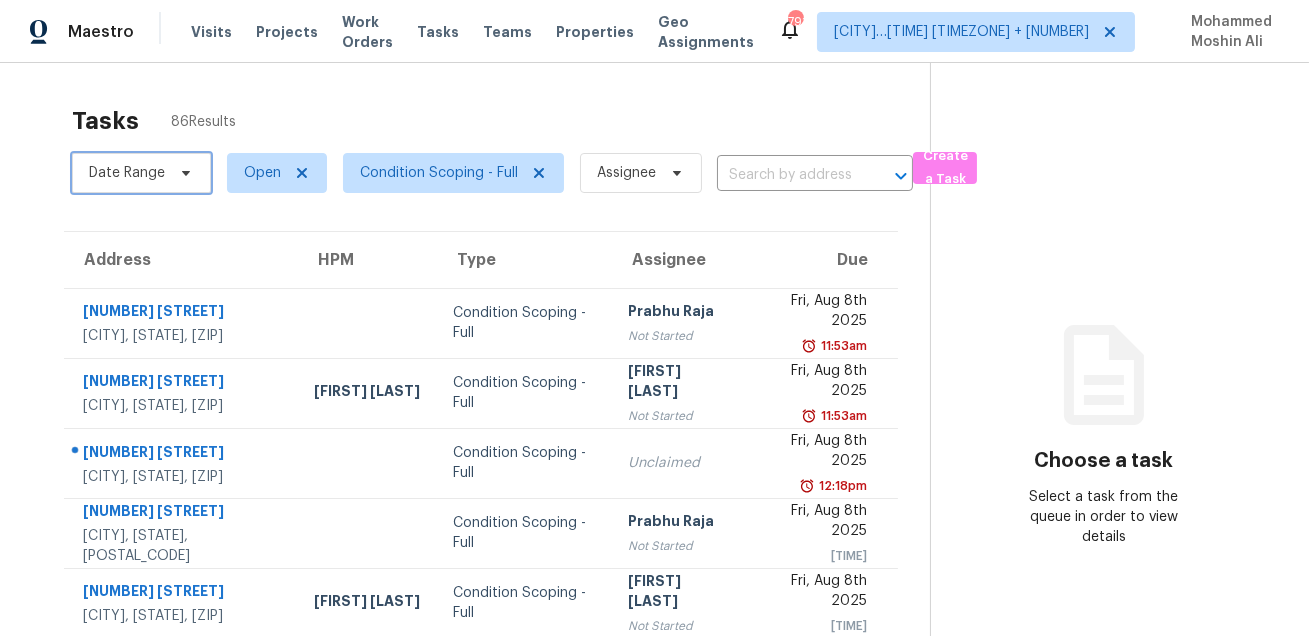 click on "Date Range" at bounding box center (141, 173) 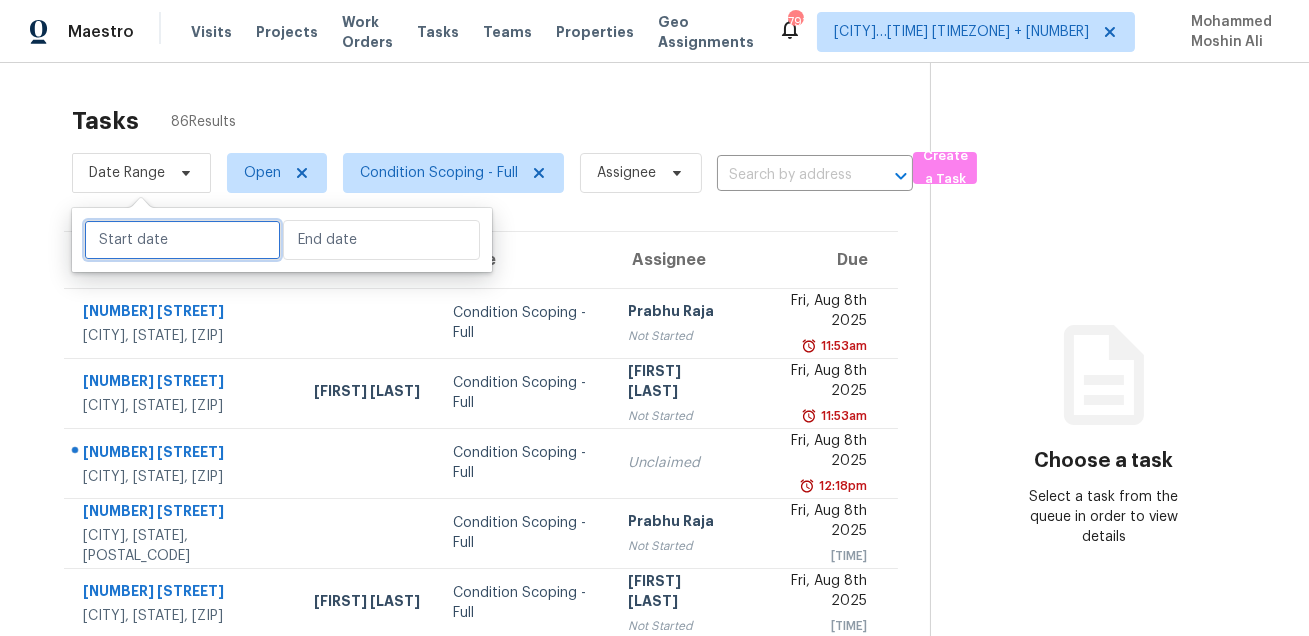 select on "7" 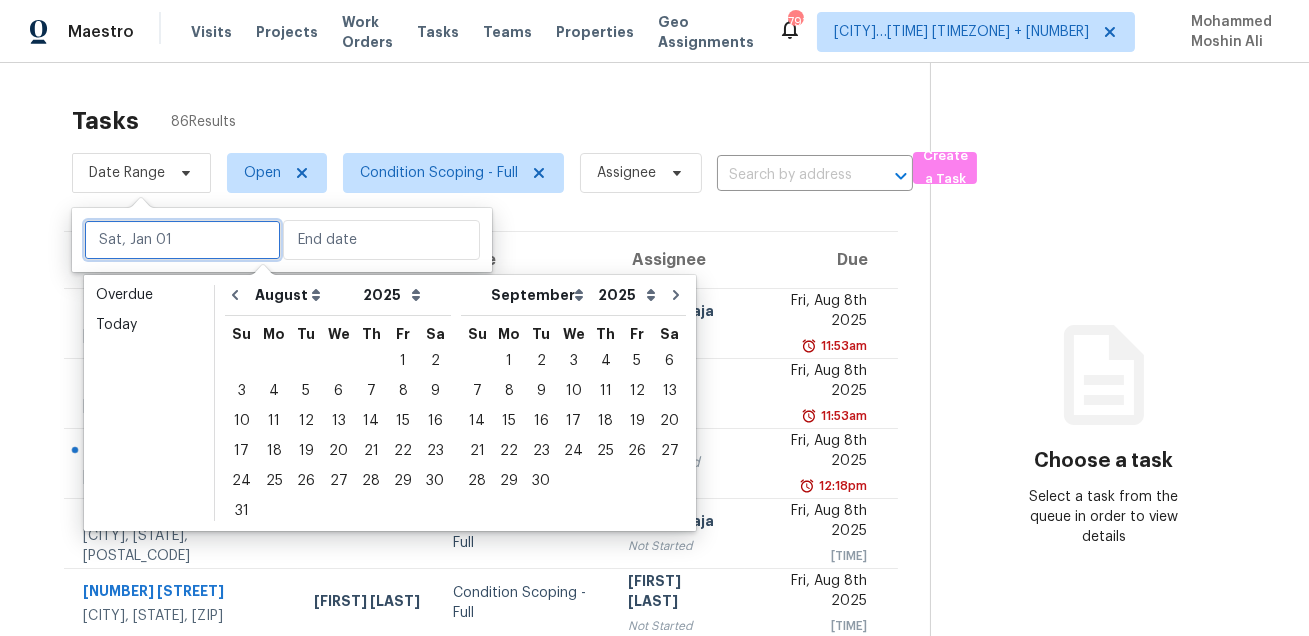 click at bounding box center [182, 240] 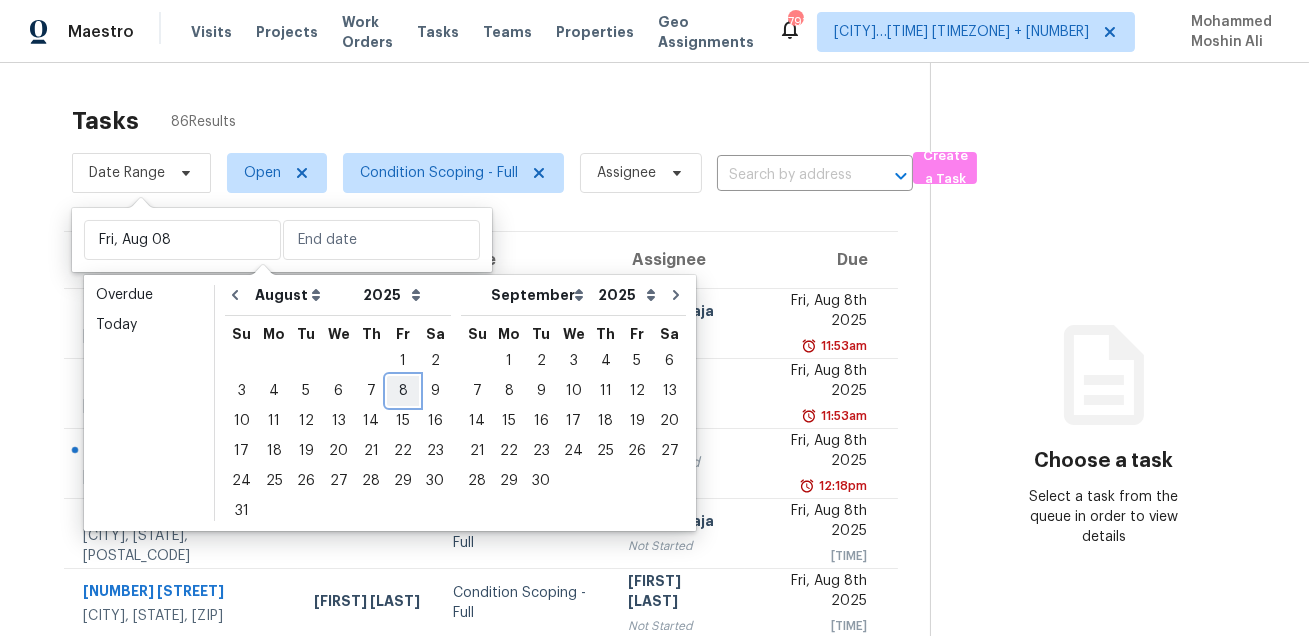 click on "8" at bounding box center [403, 391] 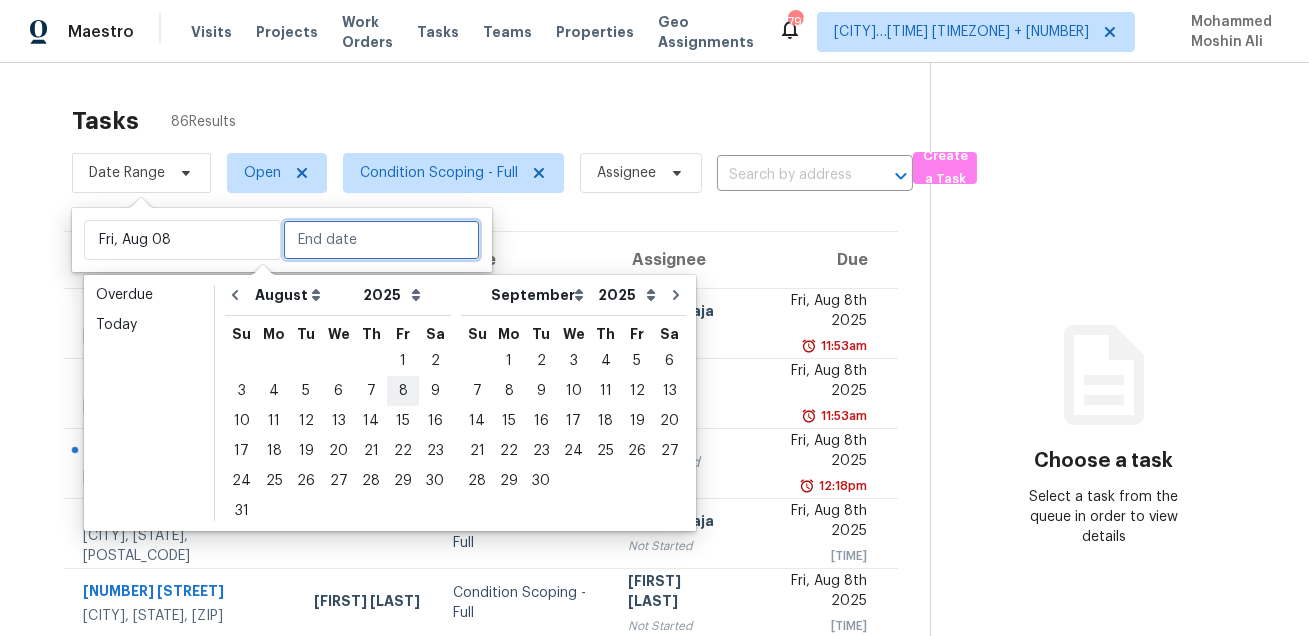 type on "Fri, Aug 08" 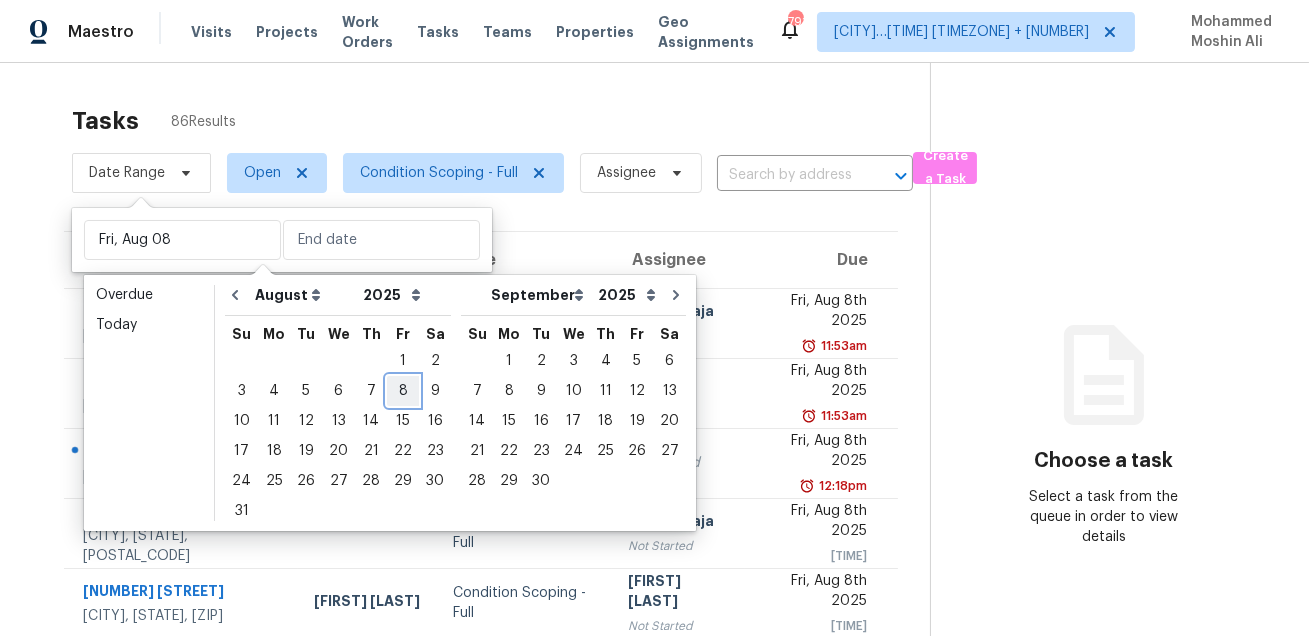 click on "8" at bounding box center (403, 391) 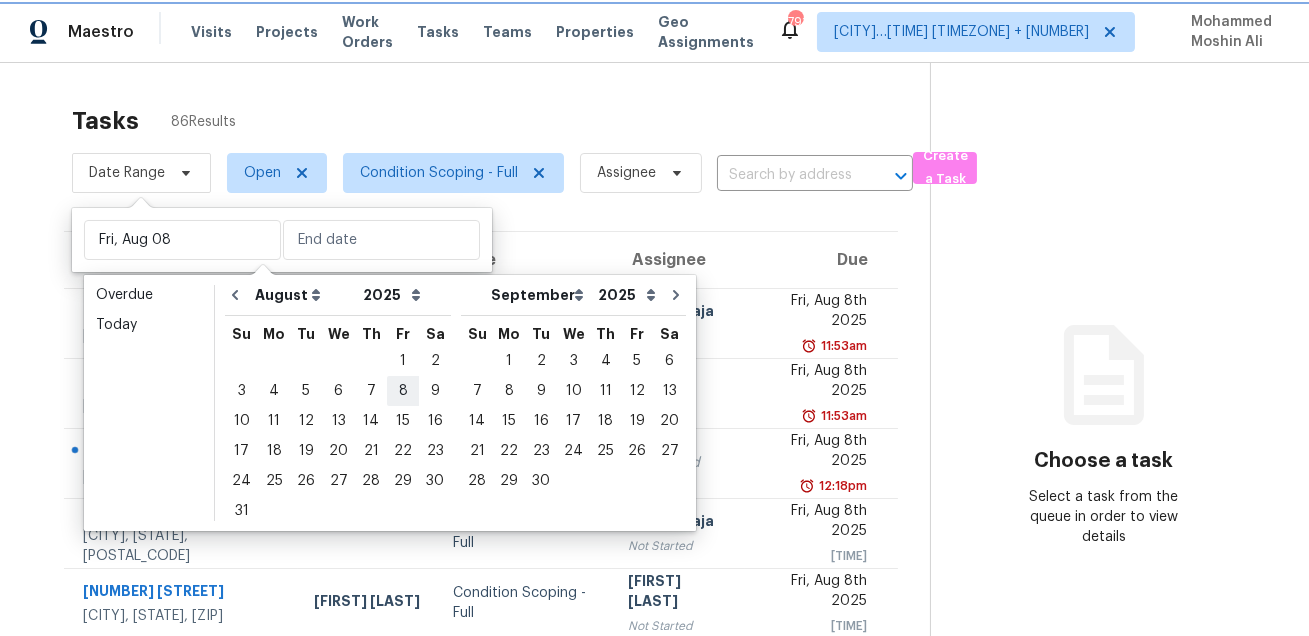 type on "Fri, Aug 08" 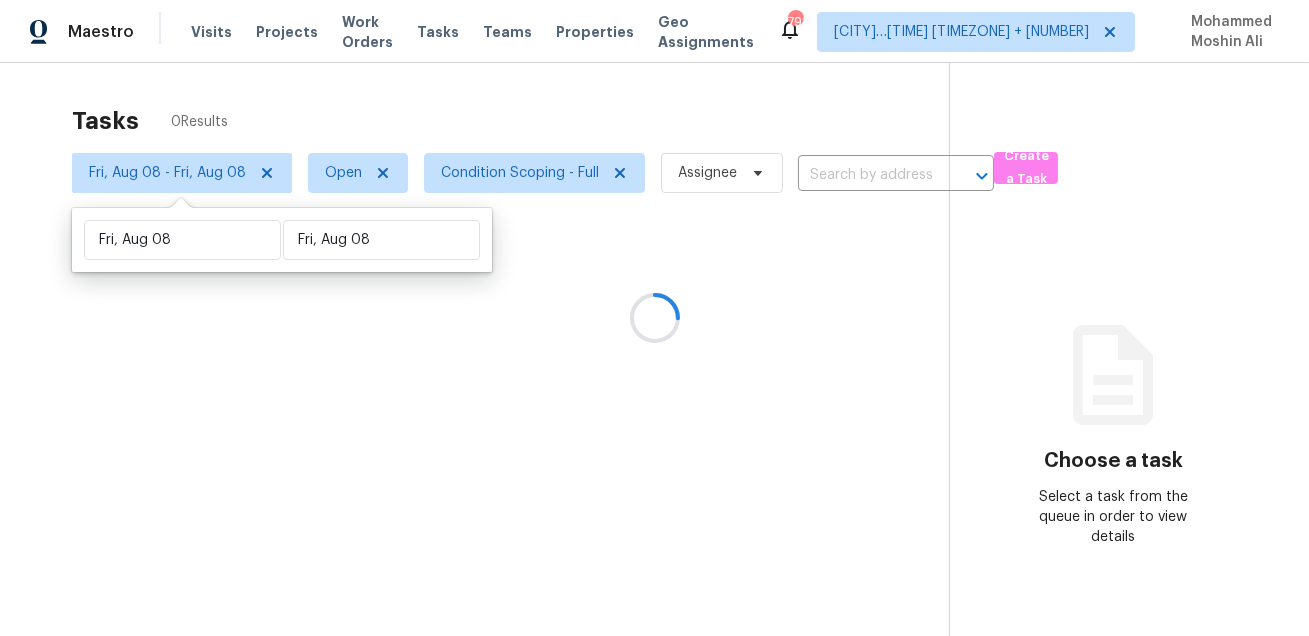 click at bounding box center (654, 318) 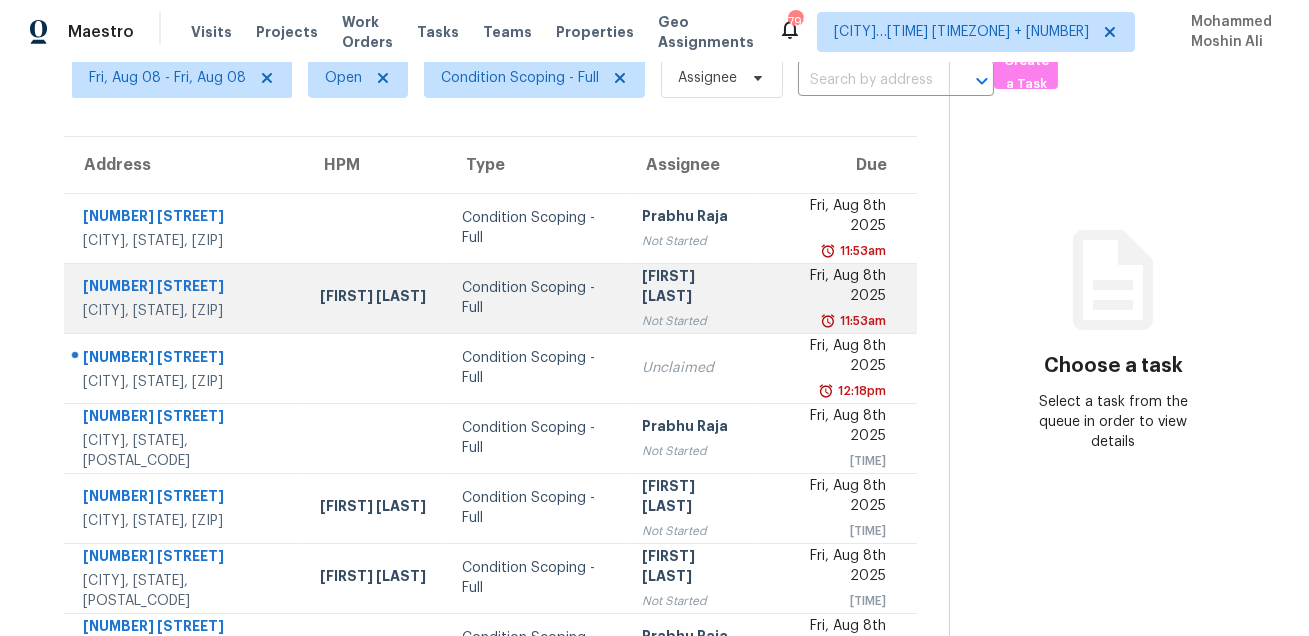 scroll, scrollTop: 243, scrollLeft: 0, axis: vertical 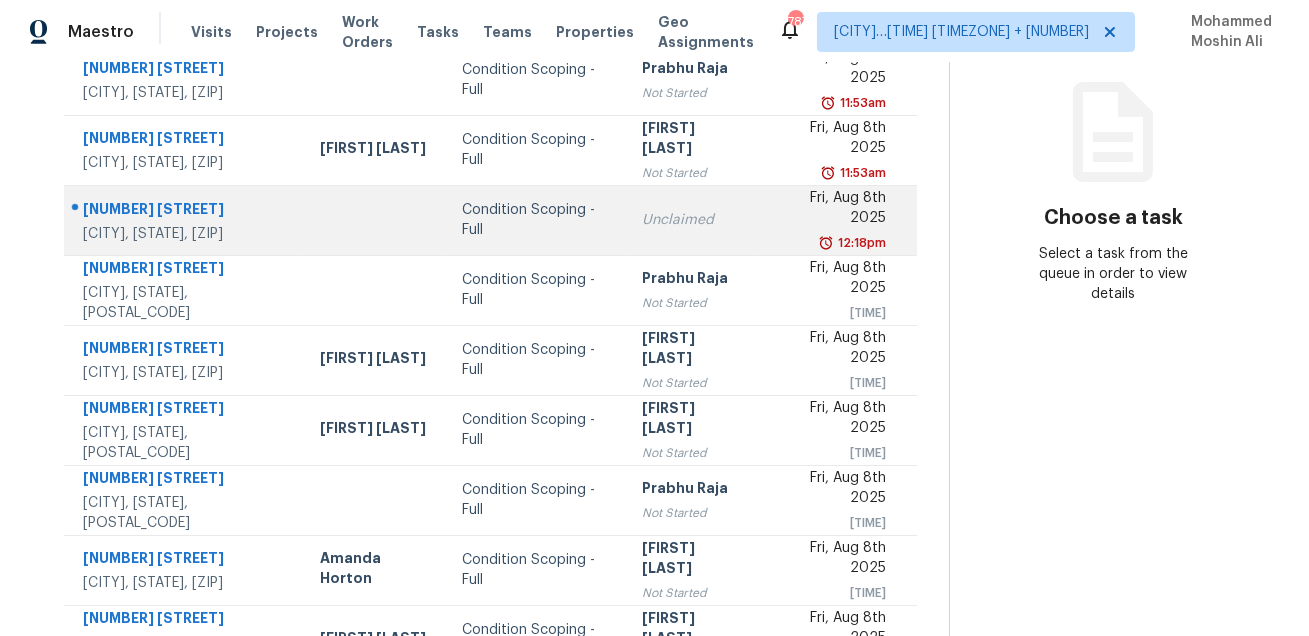 click on "[NUMBER] [STREET]" at bounding box center (185, 211) 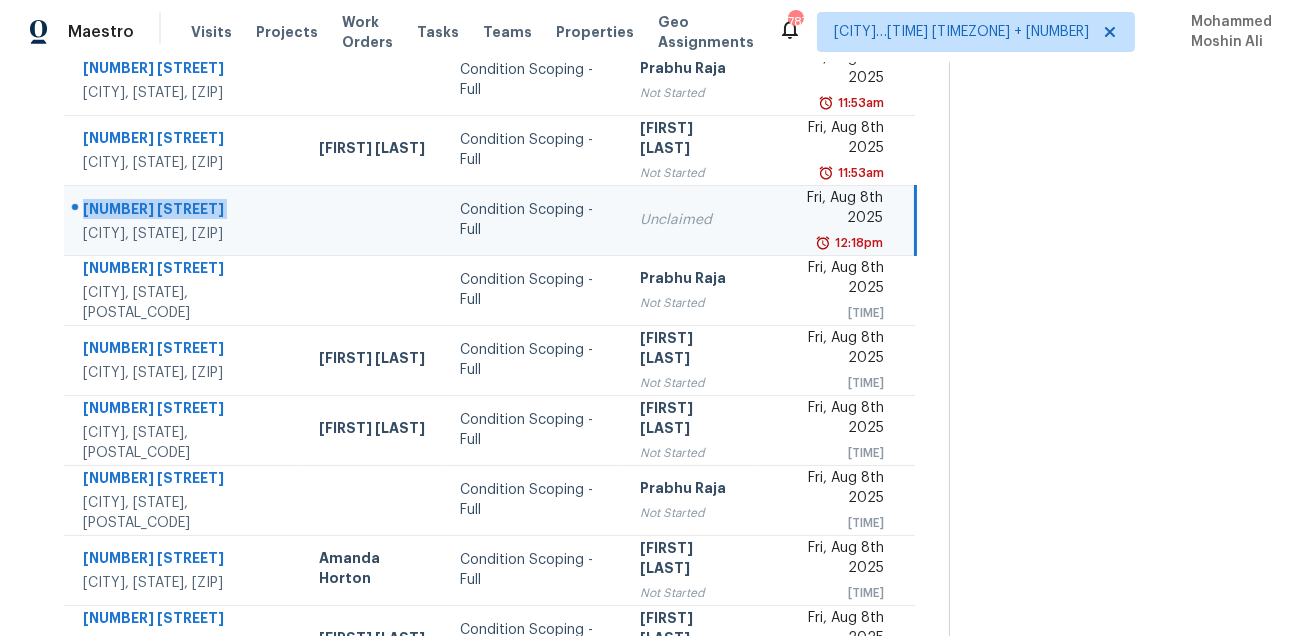click on "[NUMBER] [STREET]" at bounding box center [185, 211] 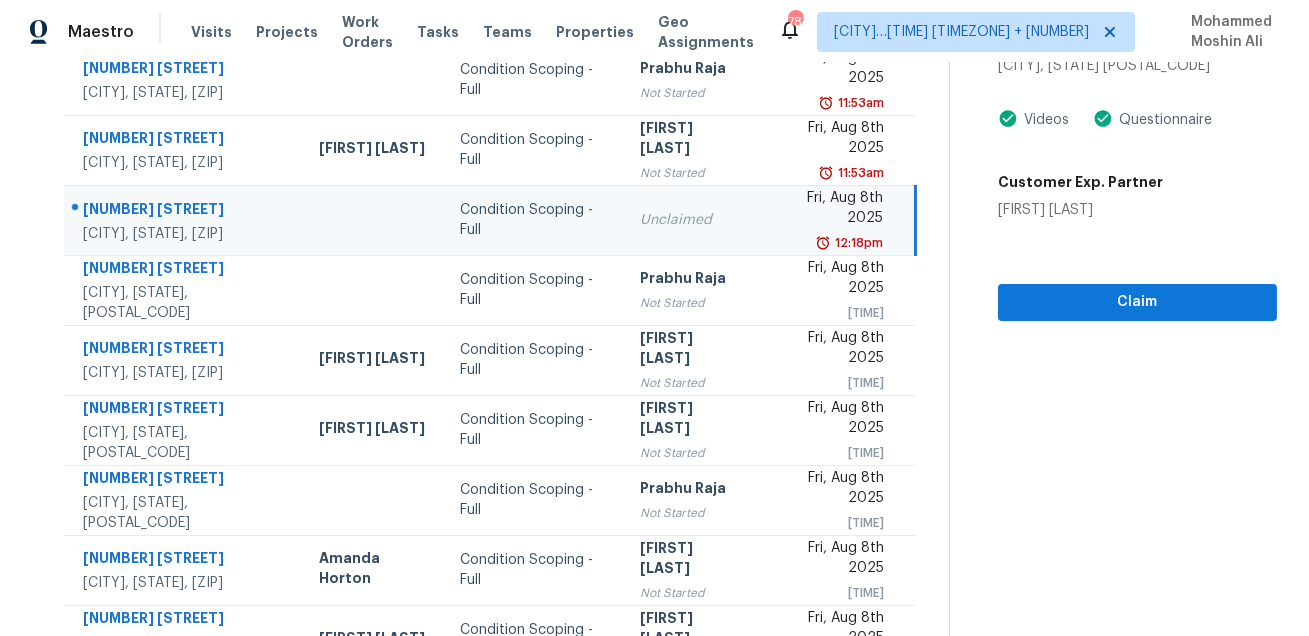 click on "Condition Scoping - Full" at bounding box center (533, 220) 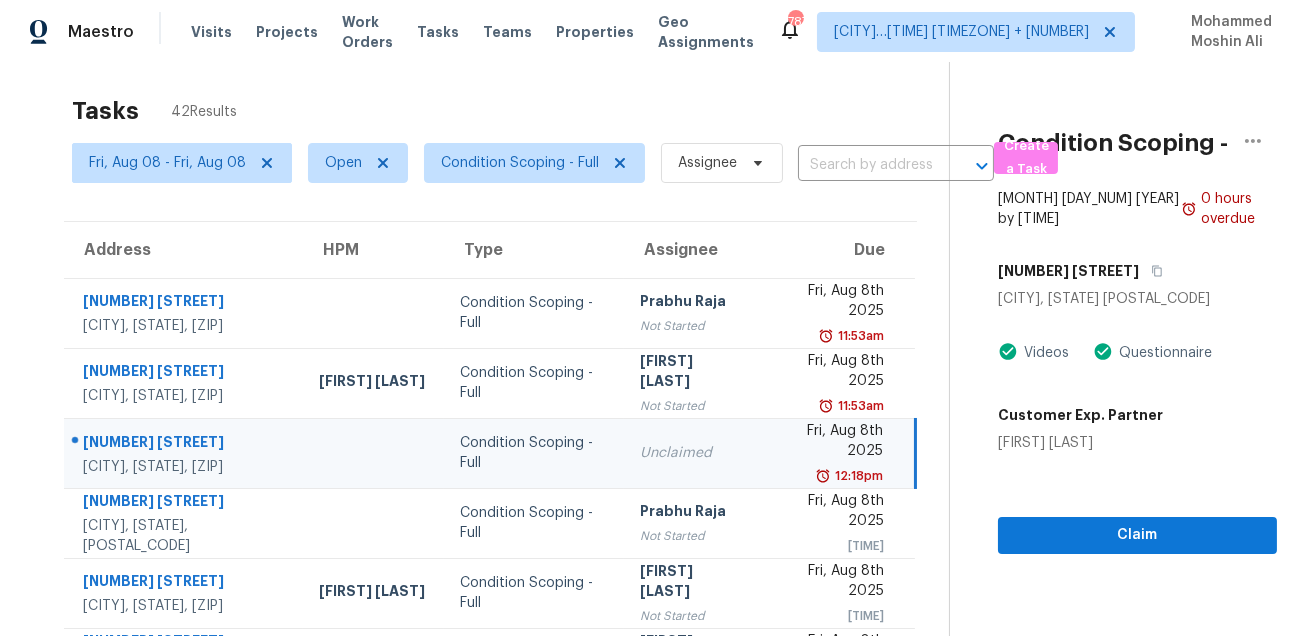 scroll, scrollTop: 0, scrollLeft: 0, axis: both 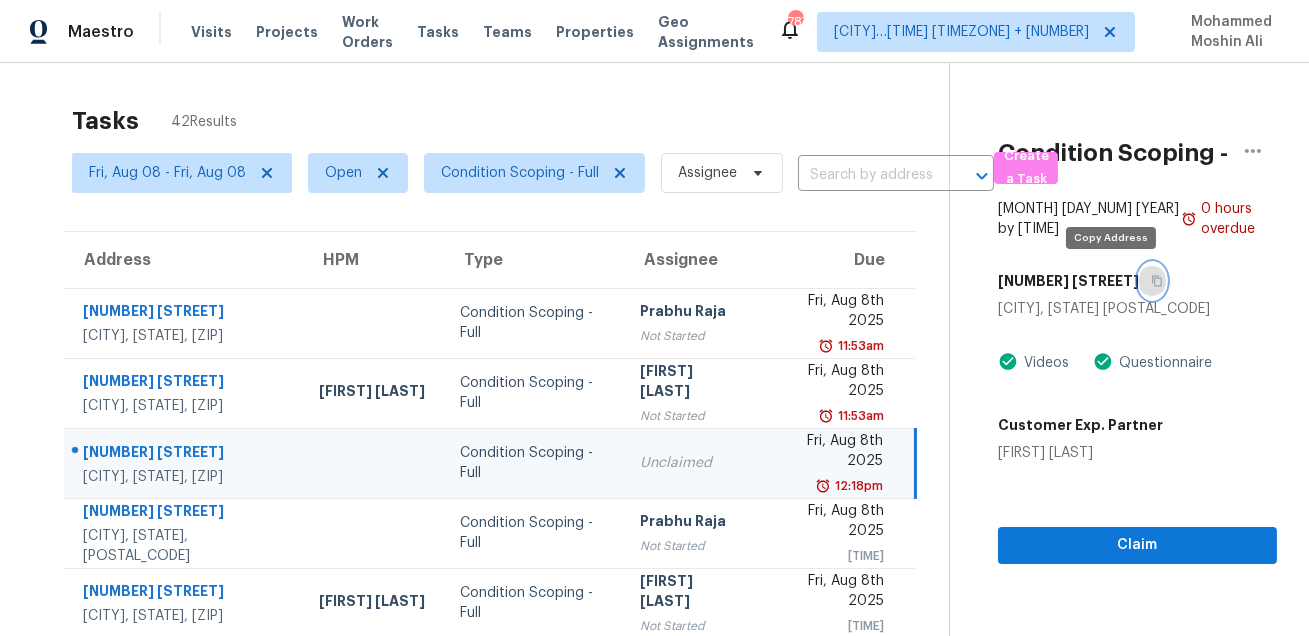 click 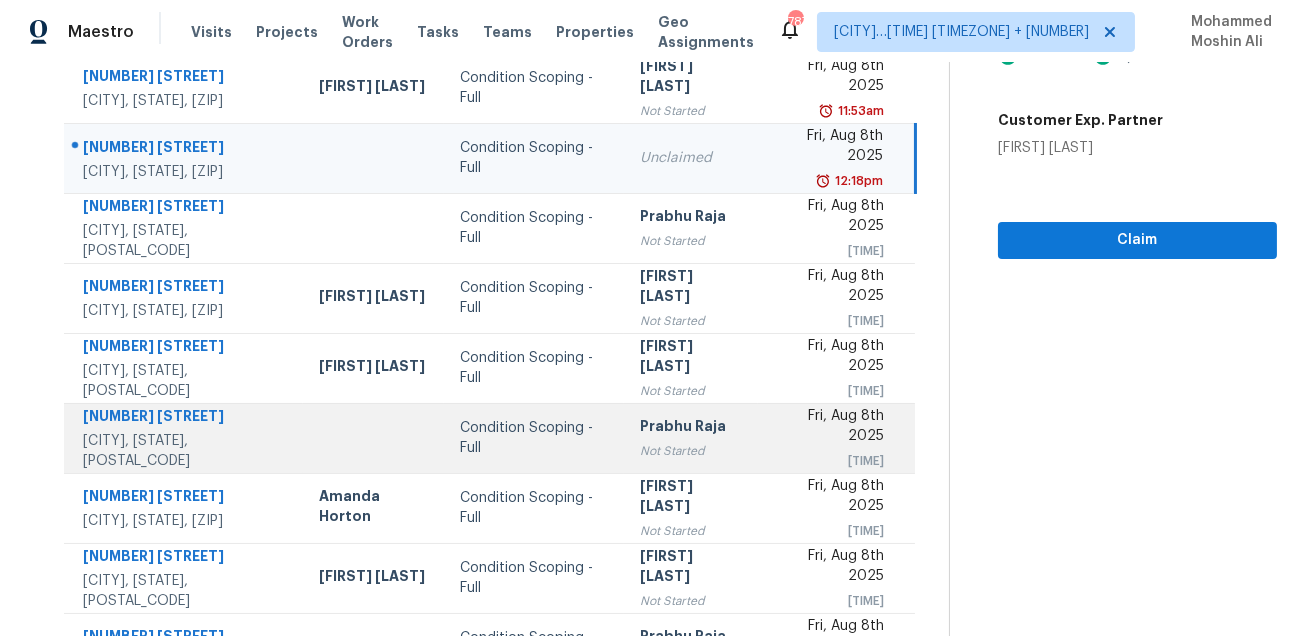 scroll, scrollTop: 405, scrollLeft: 0, axis: vertical 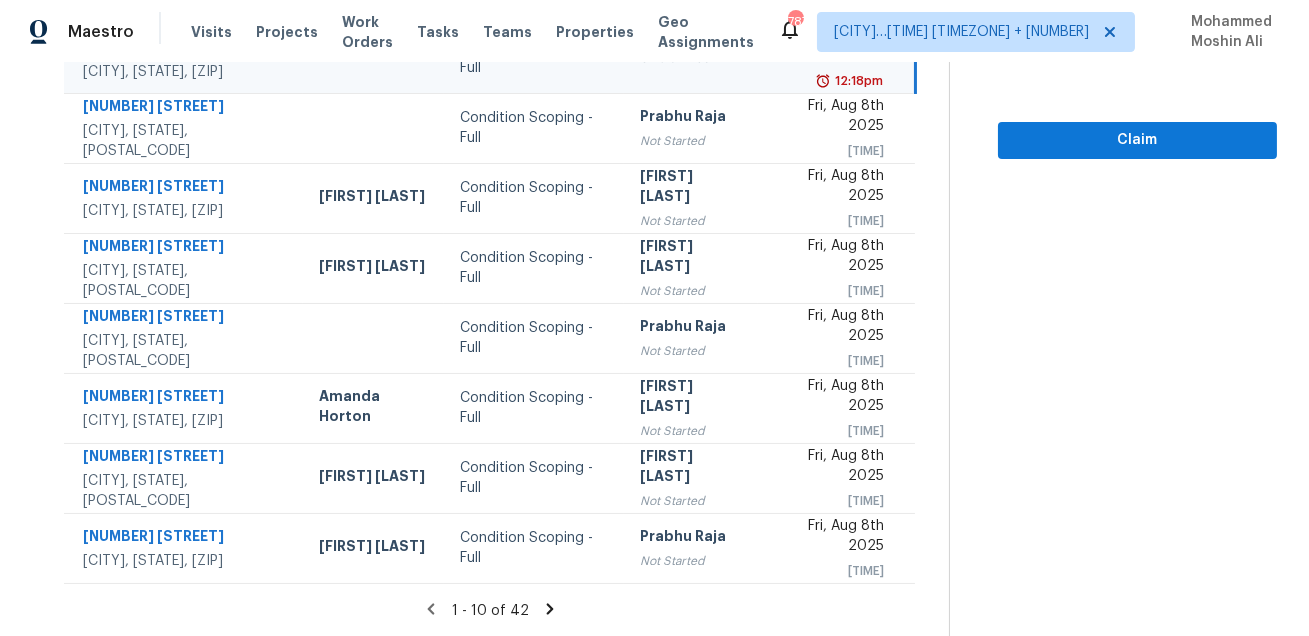 click 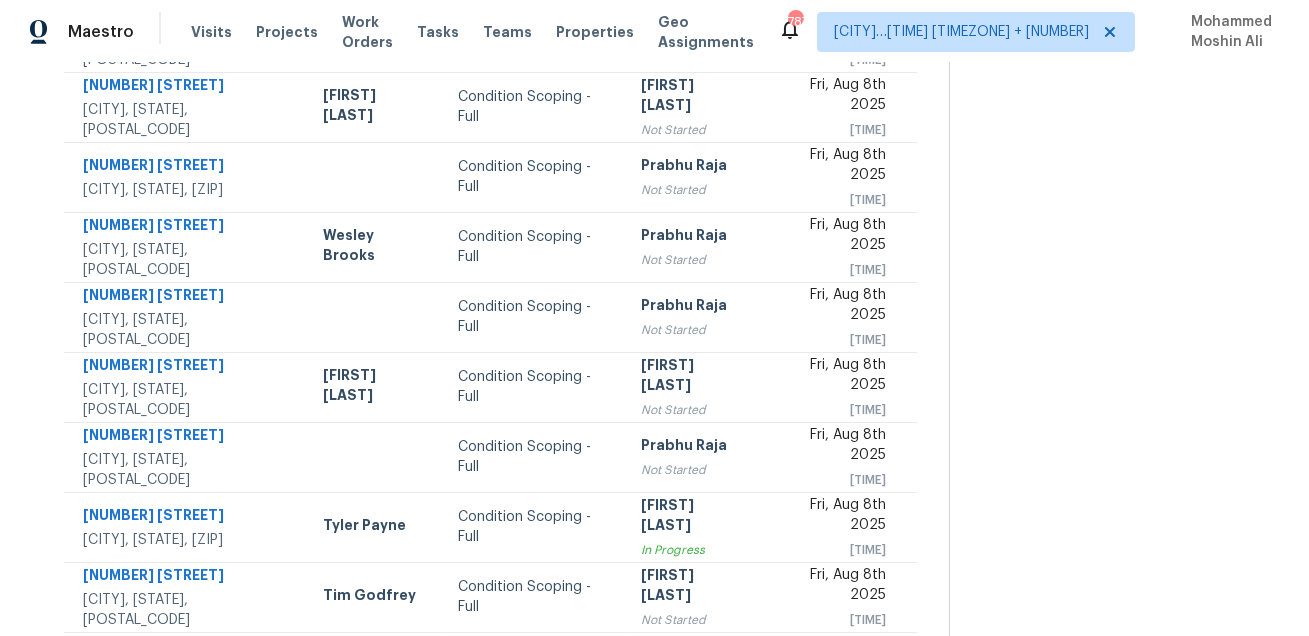 scroll, scrollTop: 405, scrollLeft: 0, axis: vertical 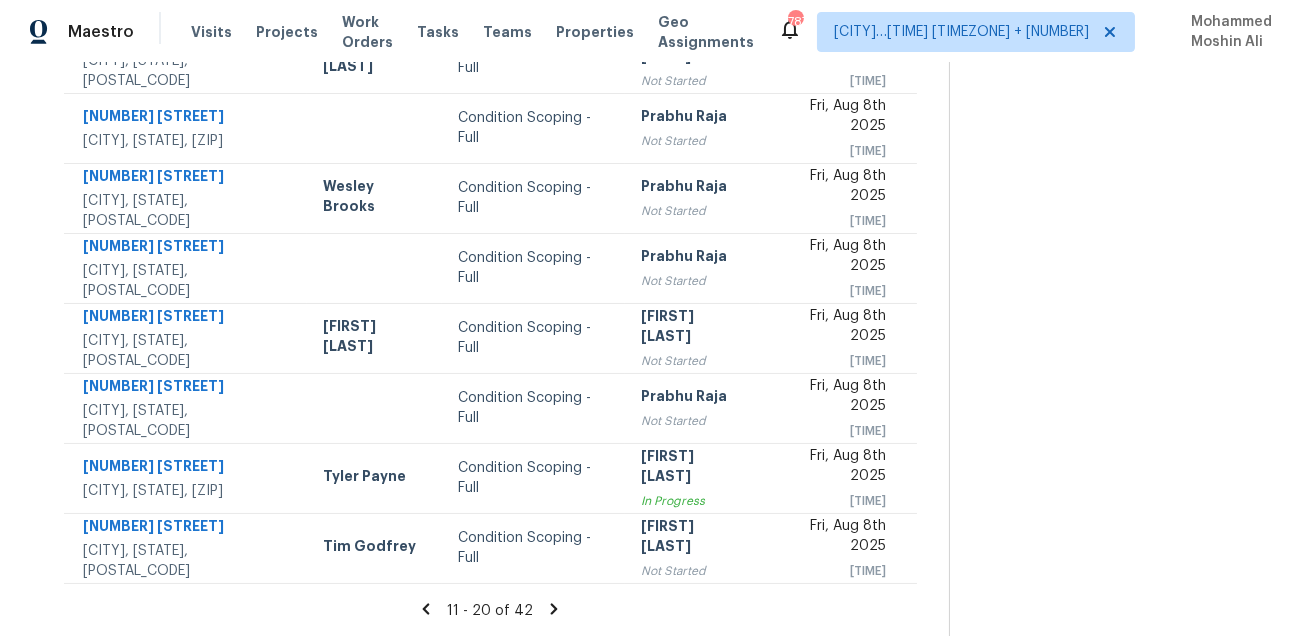 click 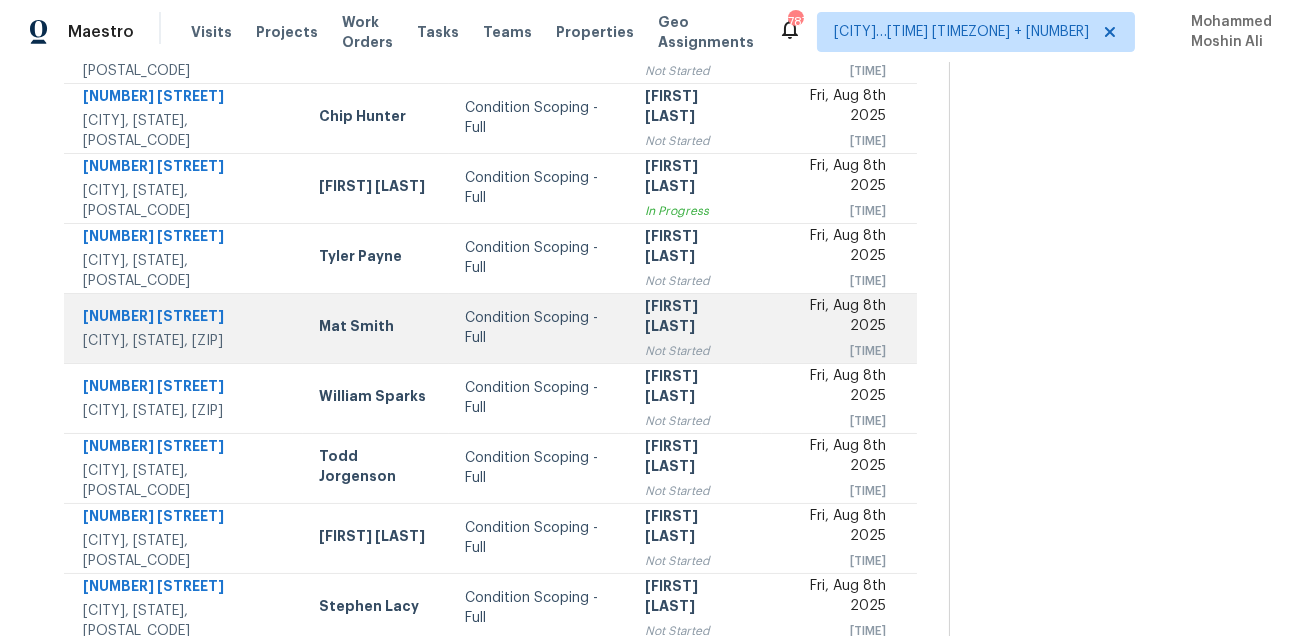 scroll, scrollTop: 405, scrollLeft: 0, axis: vertical 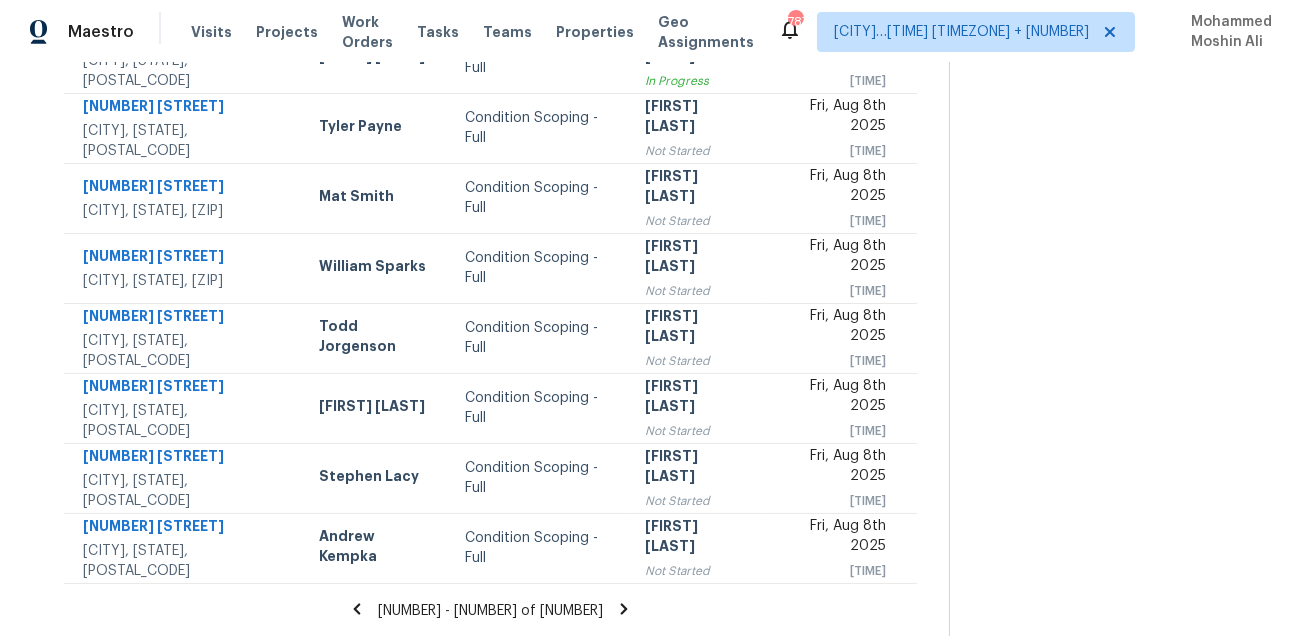 click 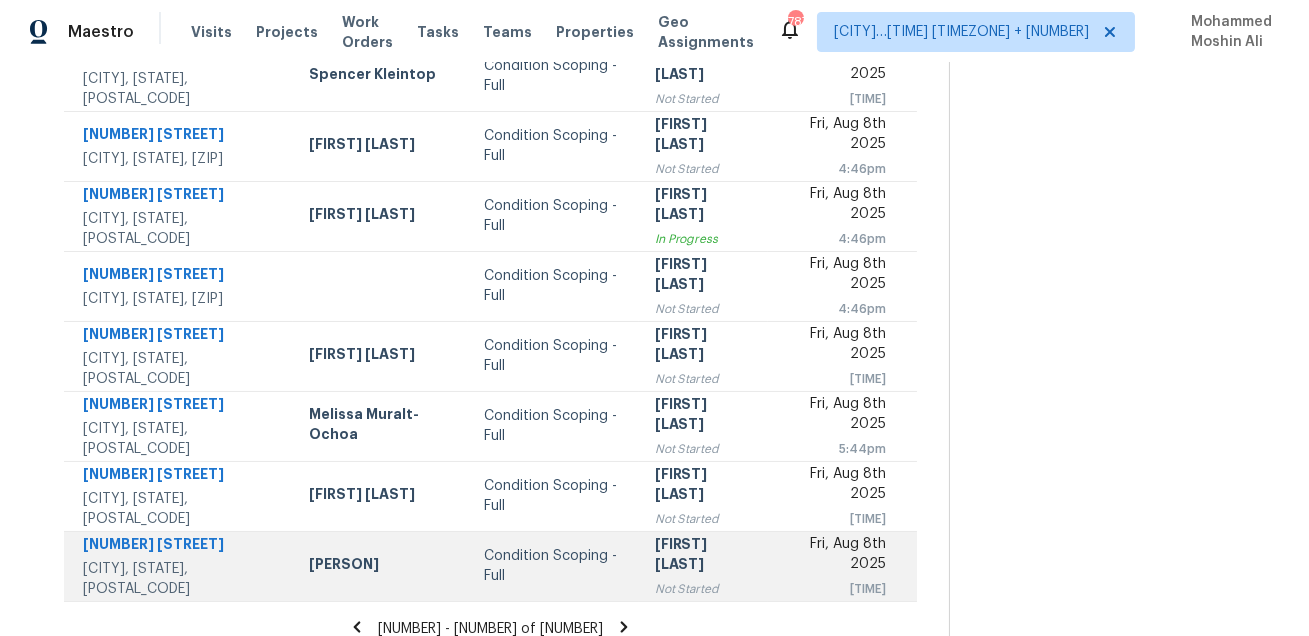 scroll, scrollTop: 405, scrollLeft: 0, axis: vertical 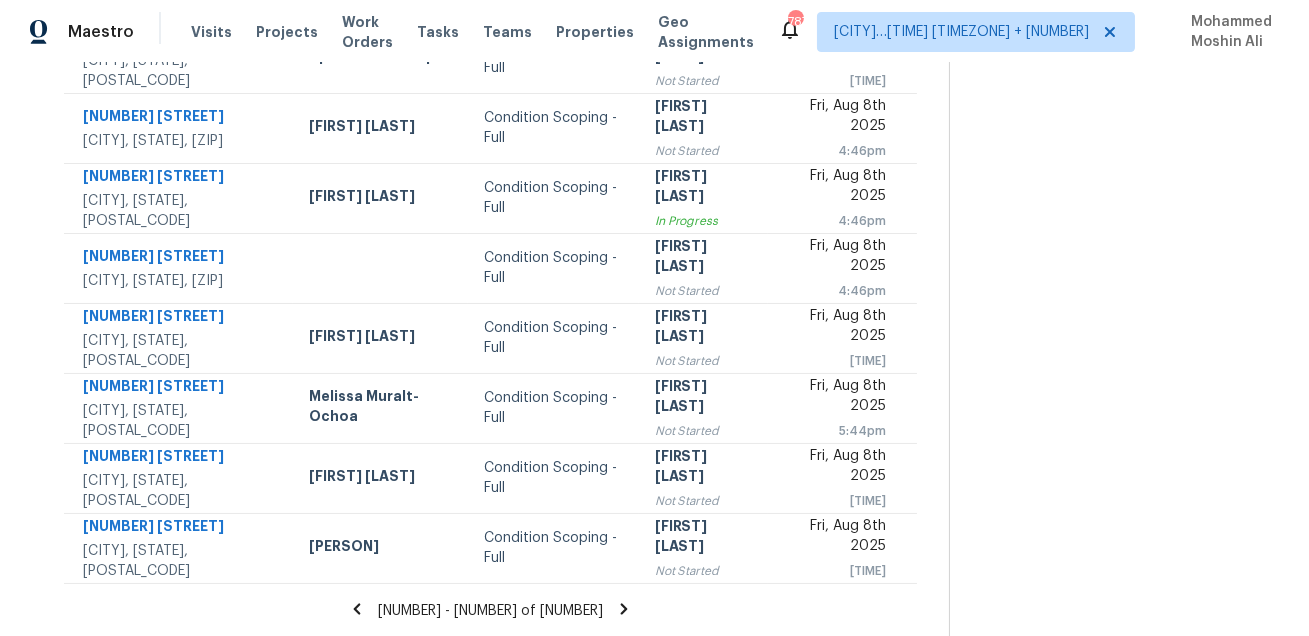 click 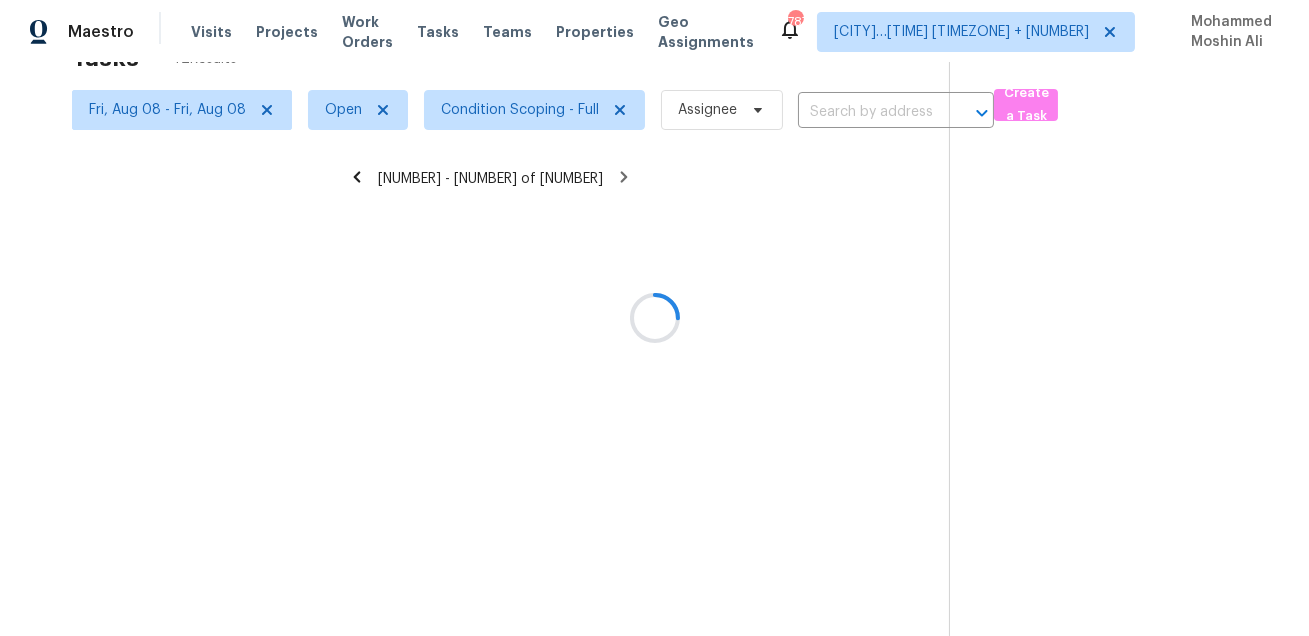 scroll, scrollTop: 62, scrollLeft: 0, axis: vertical 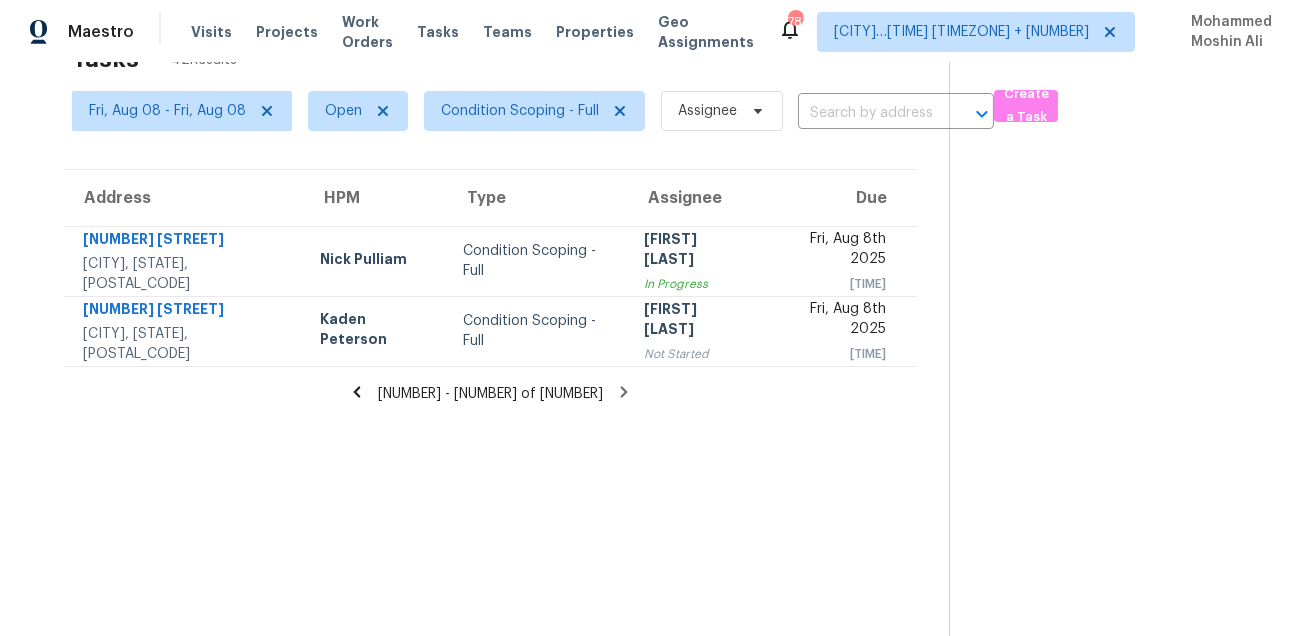 click 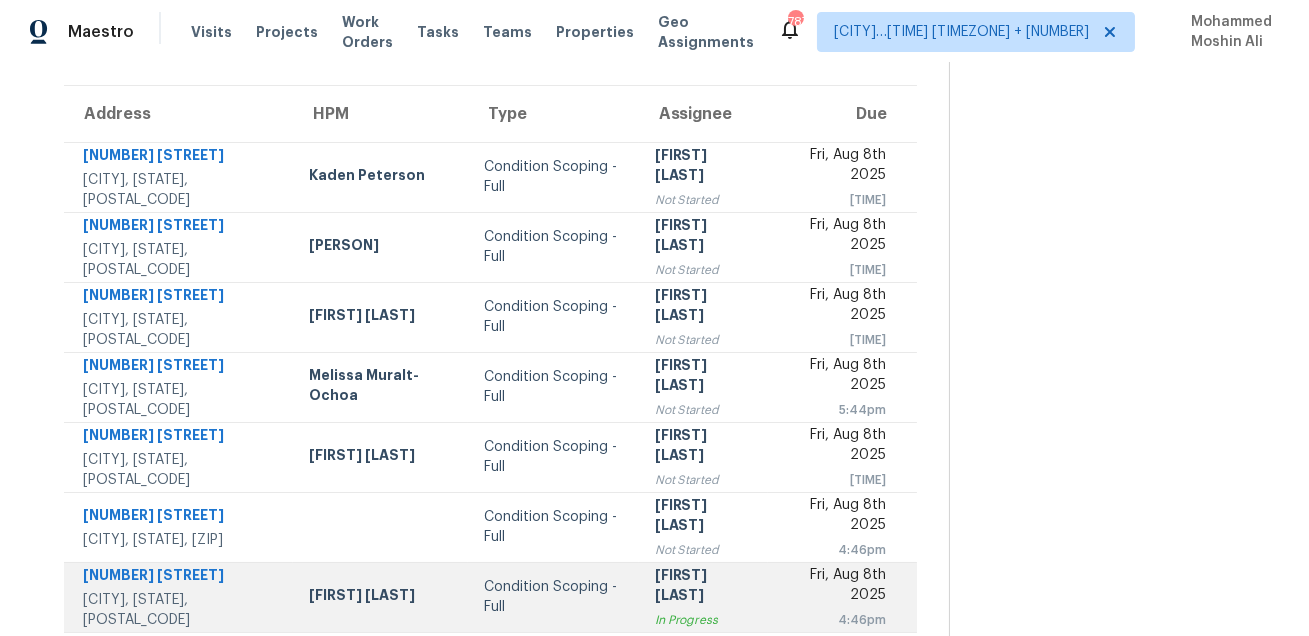 scroll, scrollTop: 0, scrollLeft: 0, axis: both 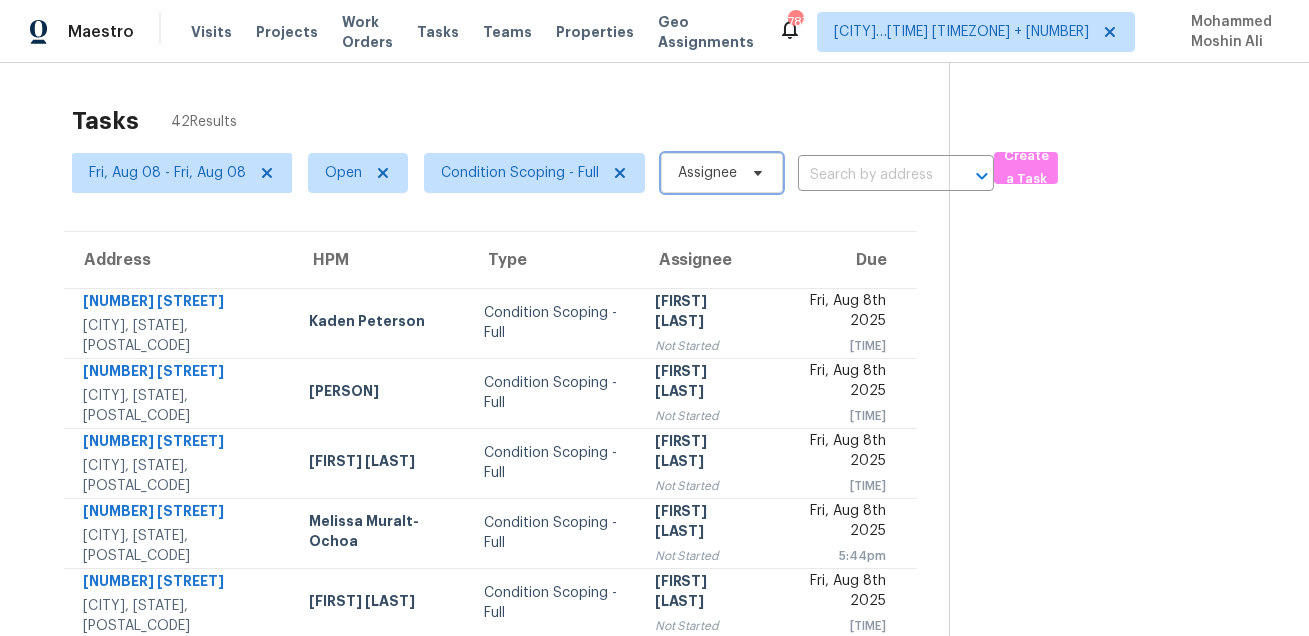 click on "Assignee" at bounding box center [707, 173] 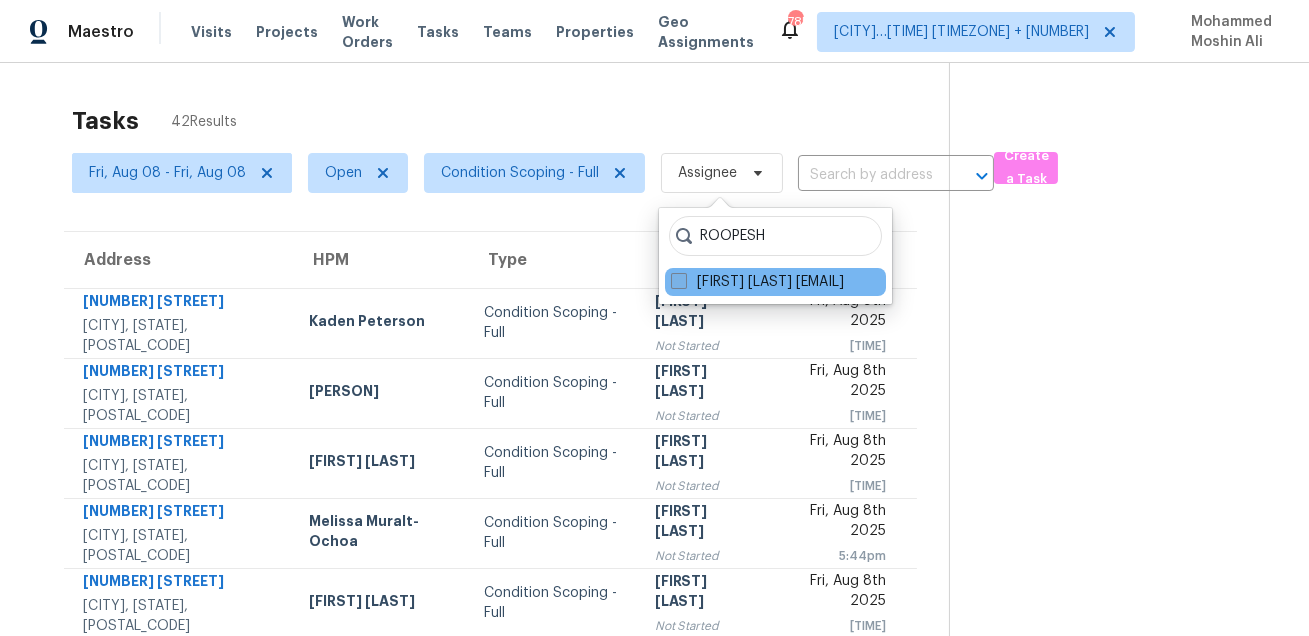 type on "ROOPESH" 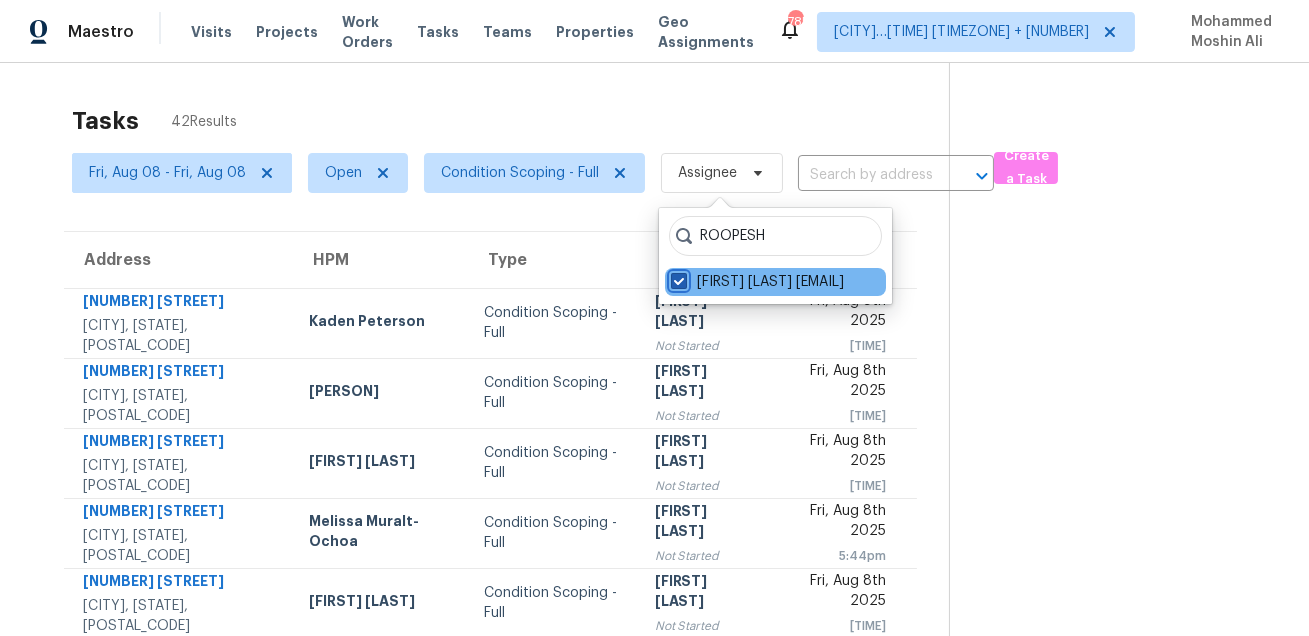checkbox on "true" 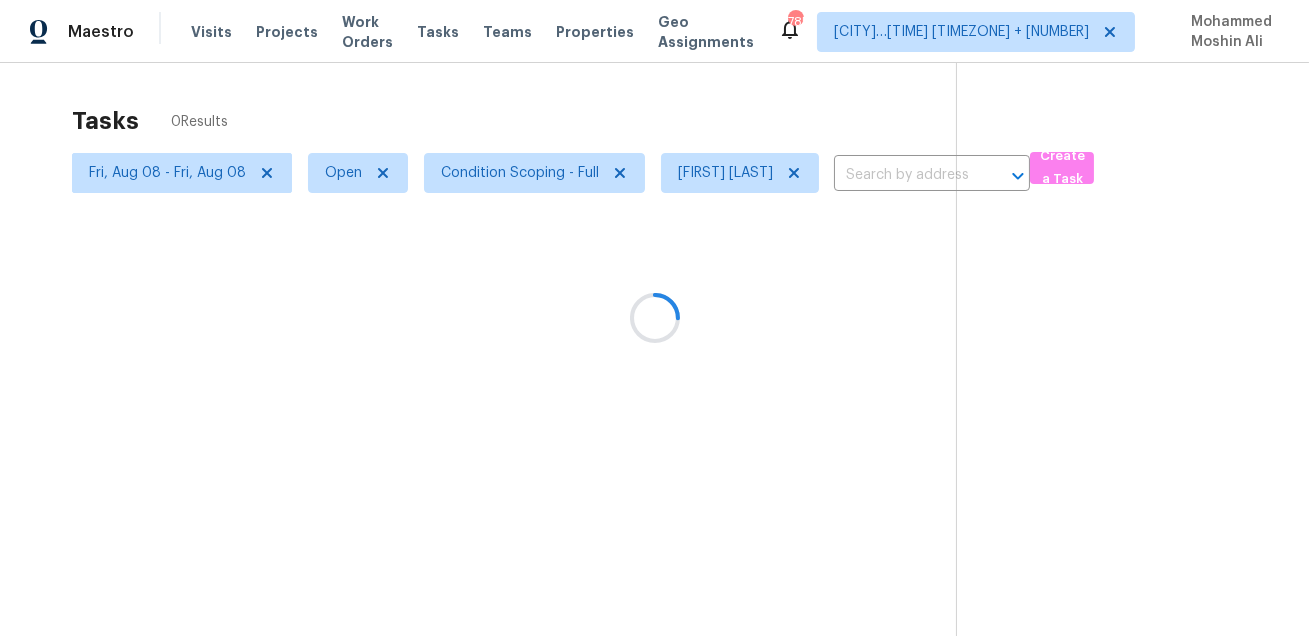click at bounding box center [654, 318] 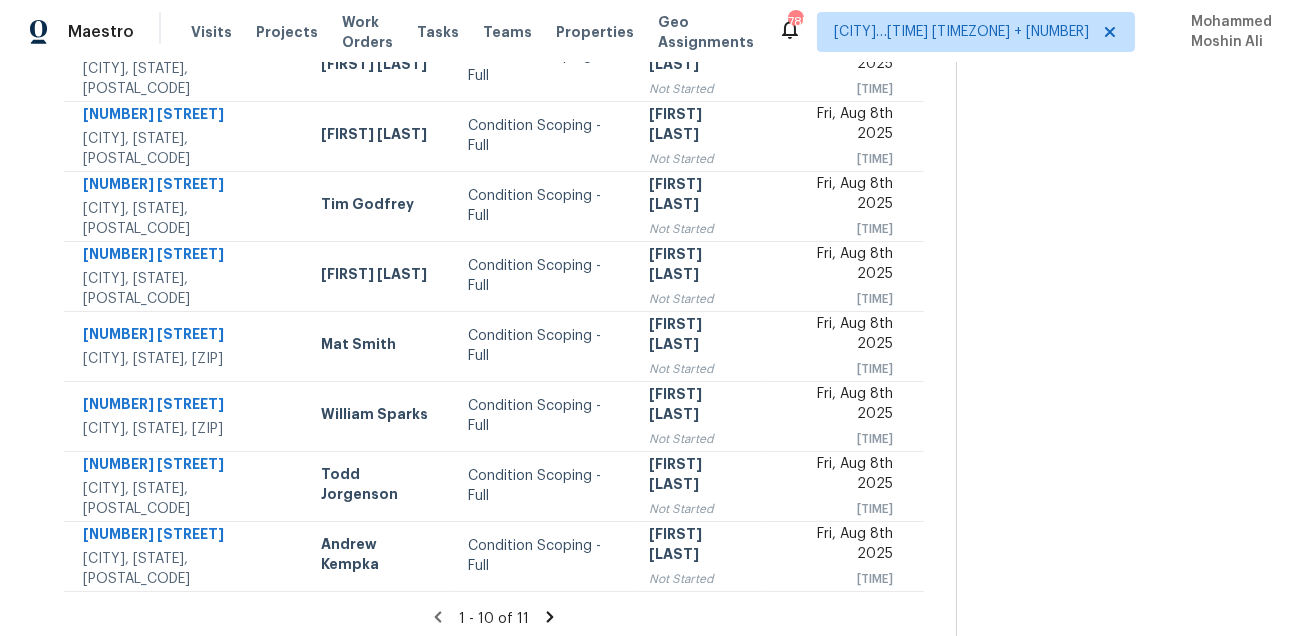 scroll, scrollTop: 405, scrollLeft: 0, axis: vertical 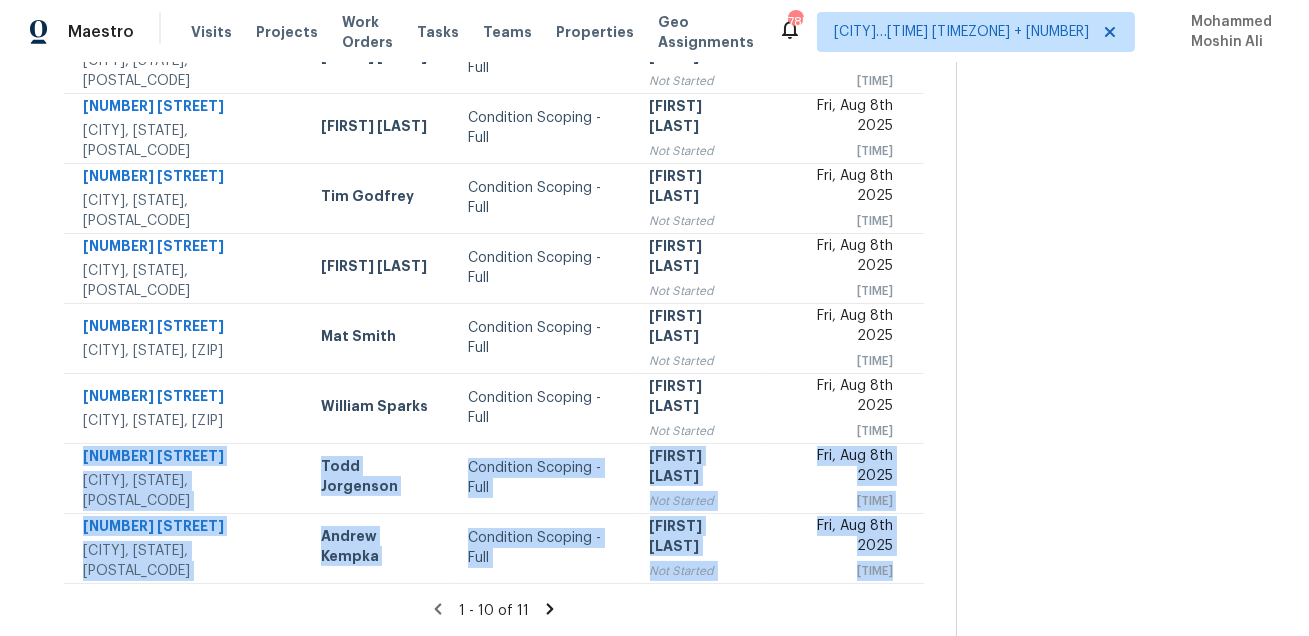 drag, startPoint x: 76, startPoint y: 453, endPoint x: 274, endPoint y: 602, distance: 247.80032 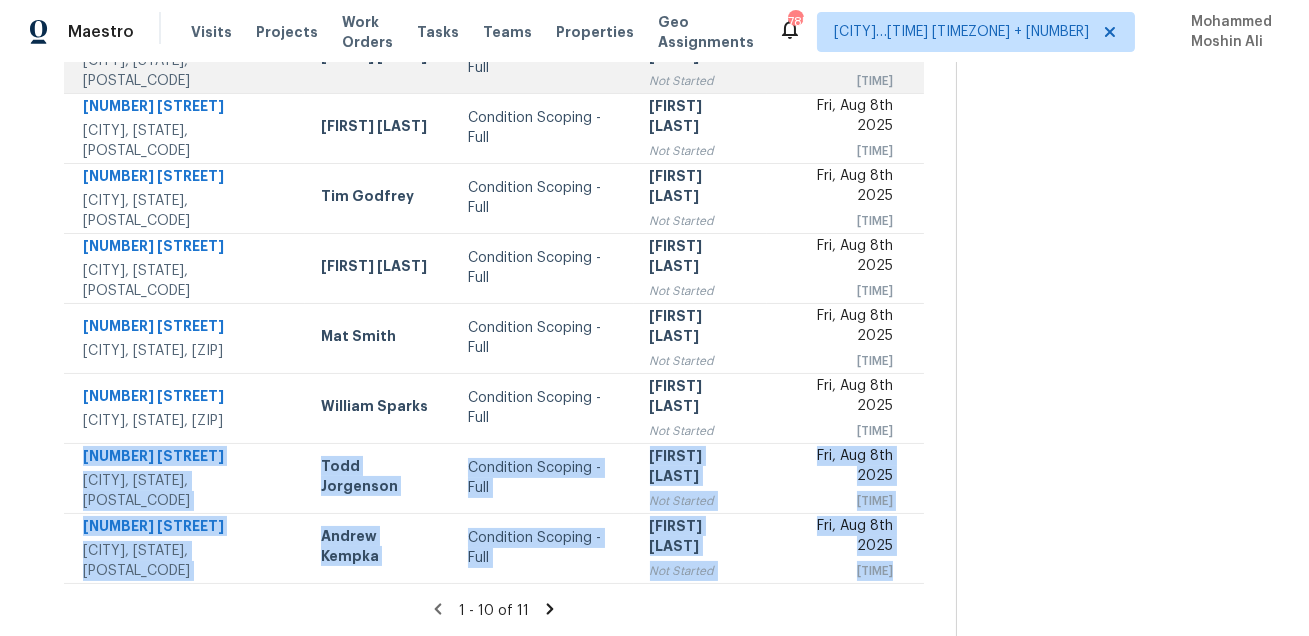 copy on "[NUMBER] [STREET]   [CITY], [STATE], [POSTAL_CODE] [FIRST] [LAST] Condition Scoping - Full [FIRST] [LAST] Not Started Fri, Aug 8th 2025 4:00pm [NUMBER] [STREET]   [CITY], [STATE], [POSTAL_CODE] [FIRST] [LAST] Condition Scoping - Full [FIRST] [LAST] Not Started Fri, Aug 8th 2025 4:00pm" 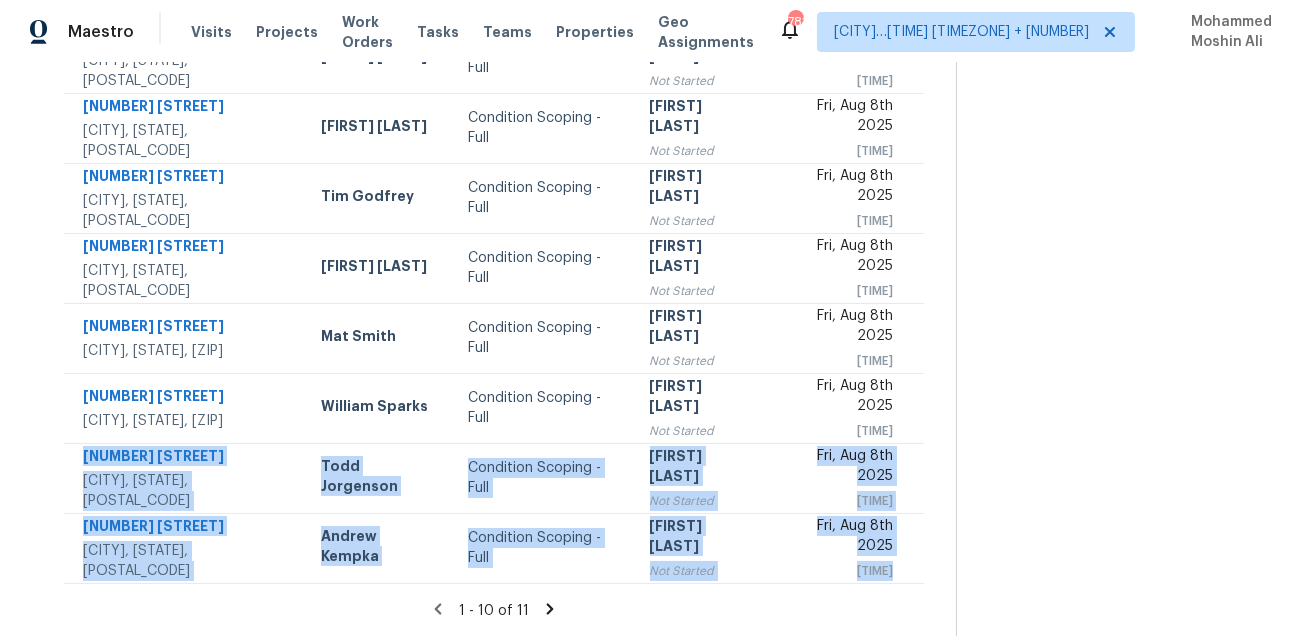 scroll, scrollTop: 0, scrollLeft: 0, axis: both 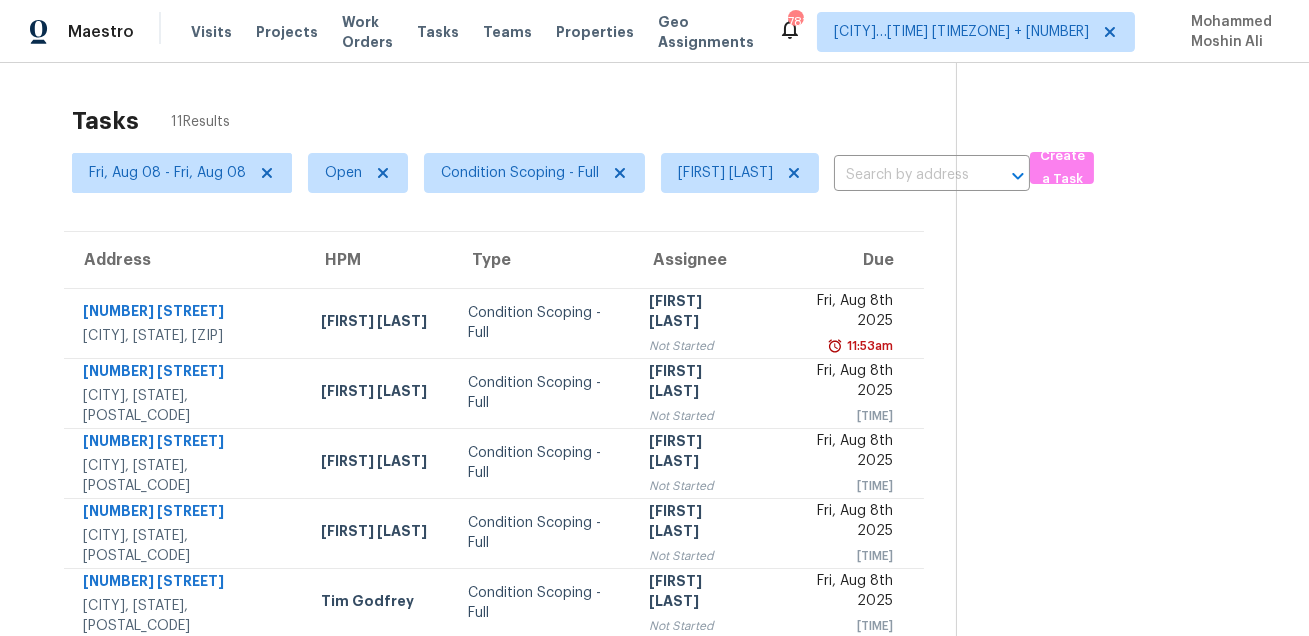 click at bounding box center (1116, 552) 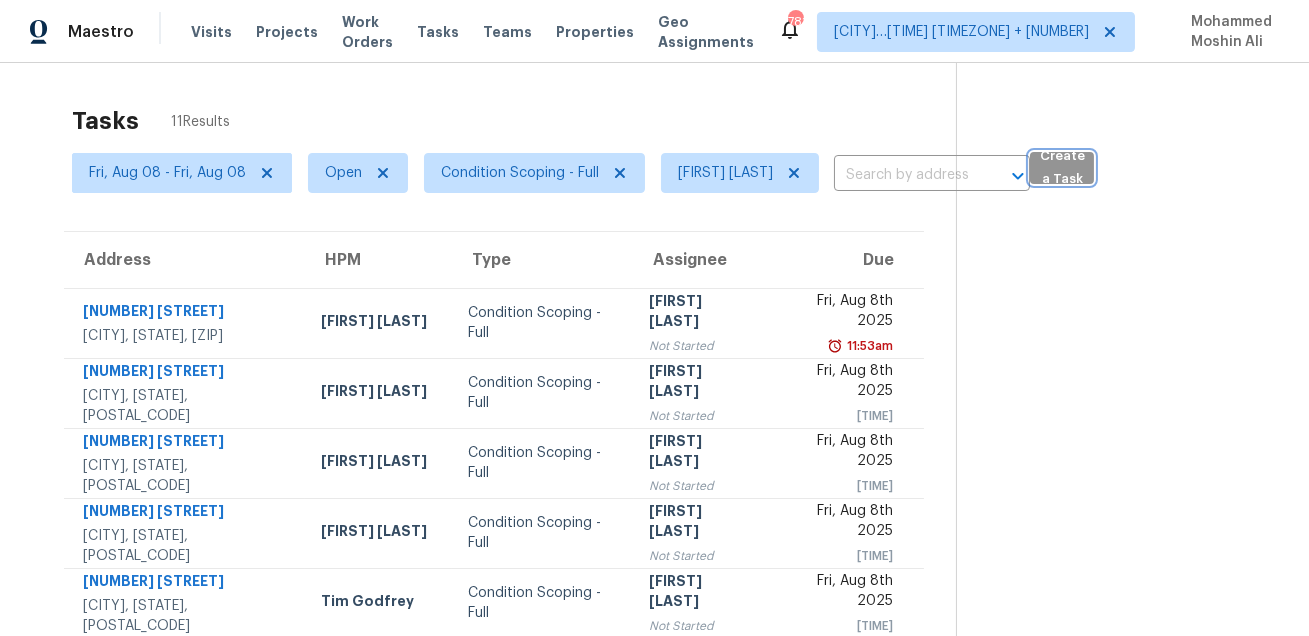 click on "Create a Task" at bounding box center (1062, 168) 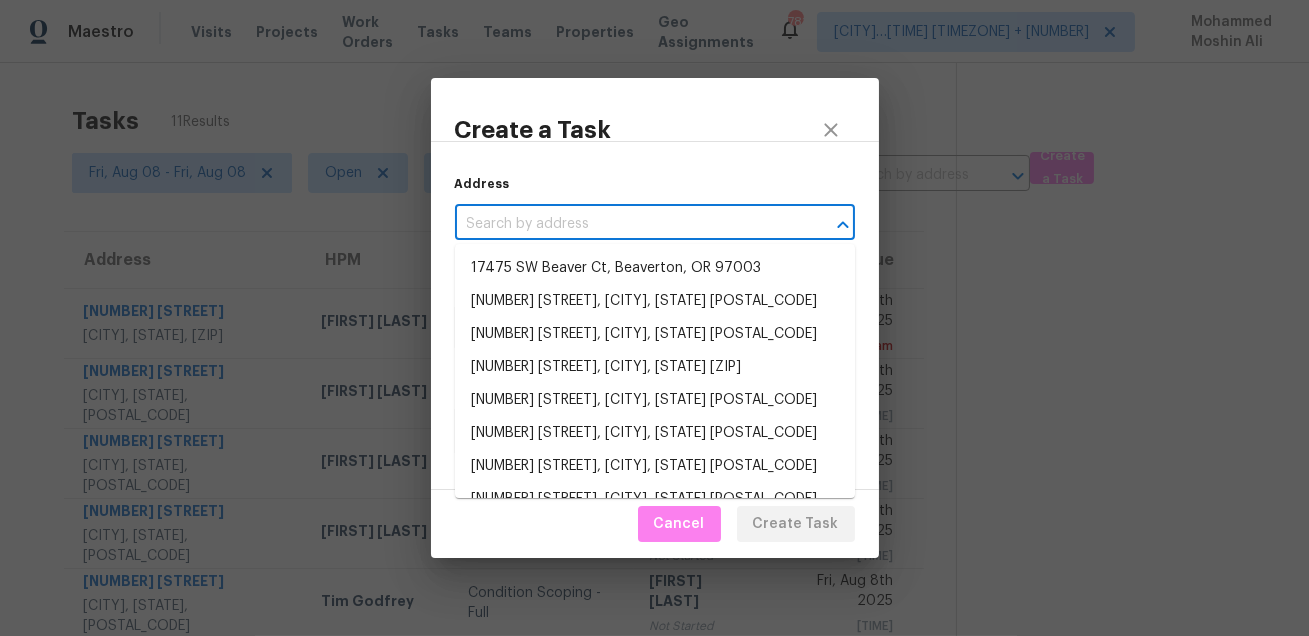 click at bounding box center (627, 224) 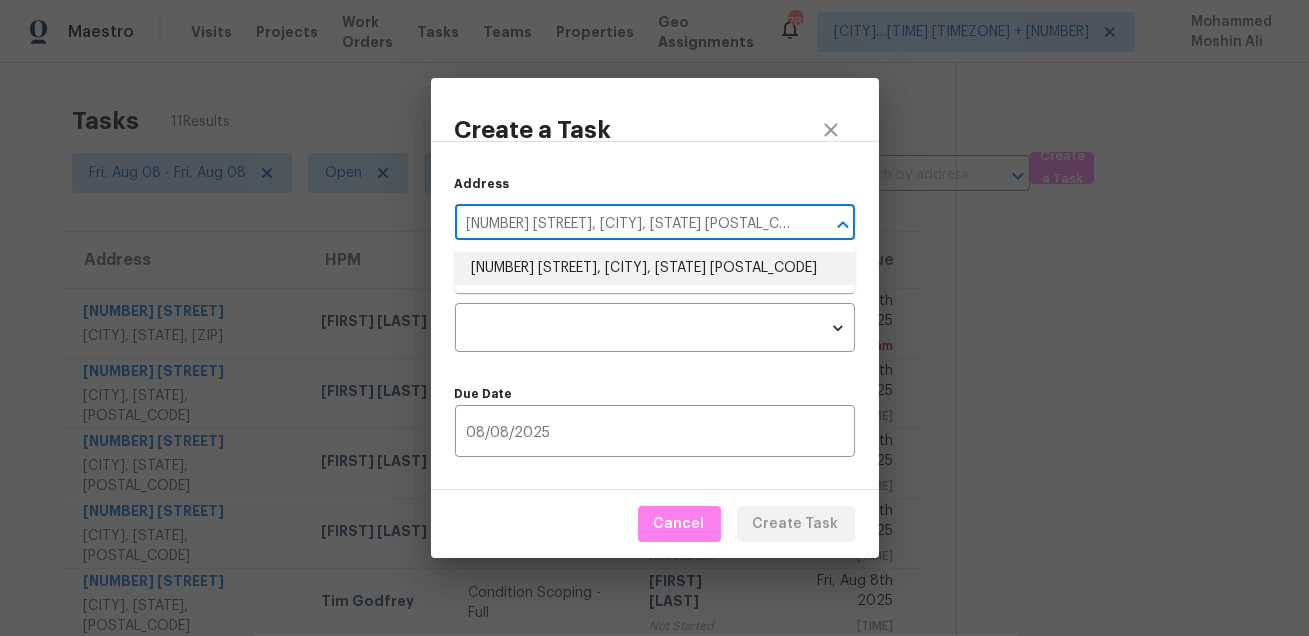 click on "[NUMBER] [STREET], [CITY], [STATE] [POSTAL_CODE]" at bounding box center (655, 268) 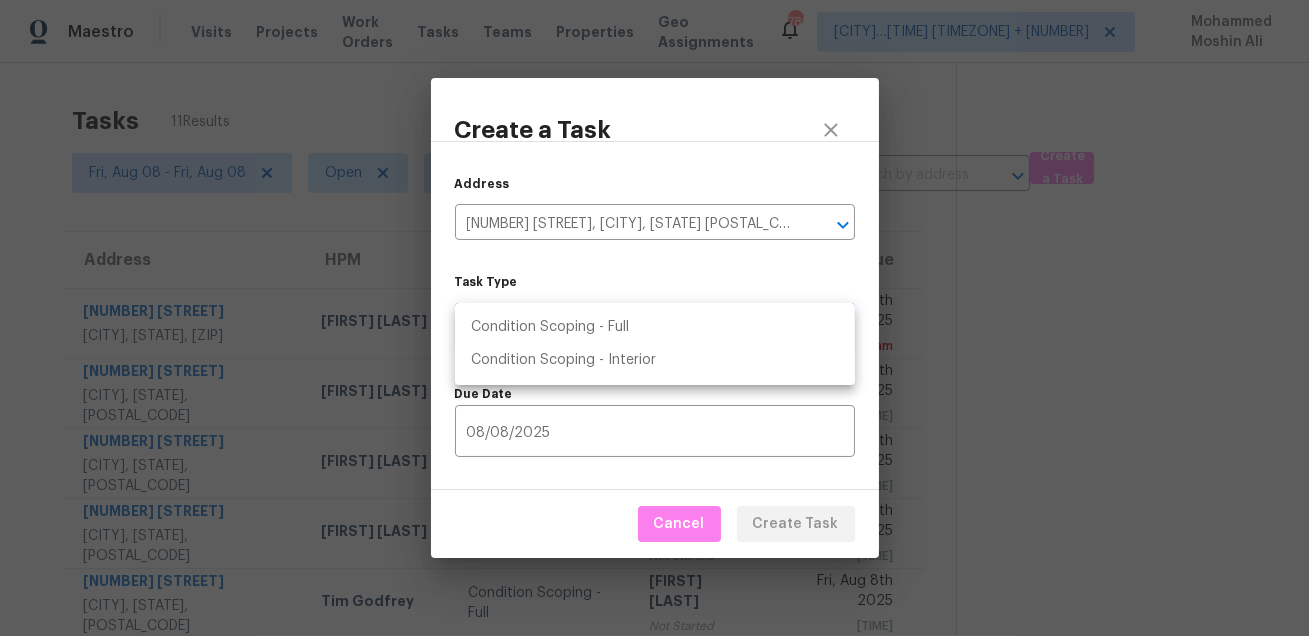 click on "AP Resolution Maestro Visits Projects Work Orders Tasks Teams Properties Geo Assignments [PHONE] Tamp[…]3:59:59 Gmt 0700 (pacific Daylight Time) + 61 [PERSON] Tasks 11  Results Fri, Aug 08 - Fri, Aug 08 Open Condition Scoping - Full [PERSON] ​ Create a Task Address HPM Type Assignee Due [NUMBER] [STREET]   [CITY], [STATE], [ZIP] [PERSON] Condition Scoping - Full [PERSON] Not Started Fri, Aug 8th 2025 11:53am [NUMBER] [STREET]   [CITY], [STATE], [ZIP] [PERSON] Condition Scoping - Full [PERSON] Not Started Fri, Aug 8th 2025 3:00pm [NUMBER] [STREET]   [CITY], [STATE], [ZIP] [PERSON] Condition Scoping - Full [PERSON] Not Started Fri, Aug 8th 2025 3:00pm [NUMBER] [STREET]   [CITY], [STATE], [ZIP] [PERSON] Condition Scoping - Full [PERSON] Not Started Fri, Aug 8th 2025 3:00pm [NUMBER] [STREET]   [CITY], [STATE], [ZIP] [PERSON] Condition Scoping - Full [PERSON] Not Started Fri, Aug 8th 2025 3:00pm [NUMBER] [STREET]   [CITY], [STATE], [ZIP] [PERSON] Condition Scoping - Full [PERSON] Not Started Fri, Aug 8th 2025 3:00pm [NUMBER] [STREET]   [CITY], [STATE], [ZIP] [PERSON] Condition Scoping - Full [PERSON] Not Started Fri, Aug 8th 2025 3:00pm [NUMBER] [STREET]   [CITY], [STATE], [ZIP] [PERSON]" at bounding box center [654, 318] 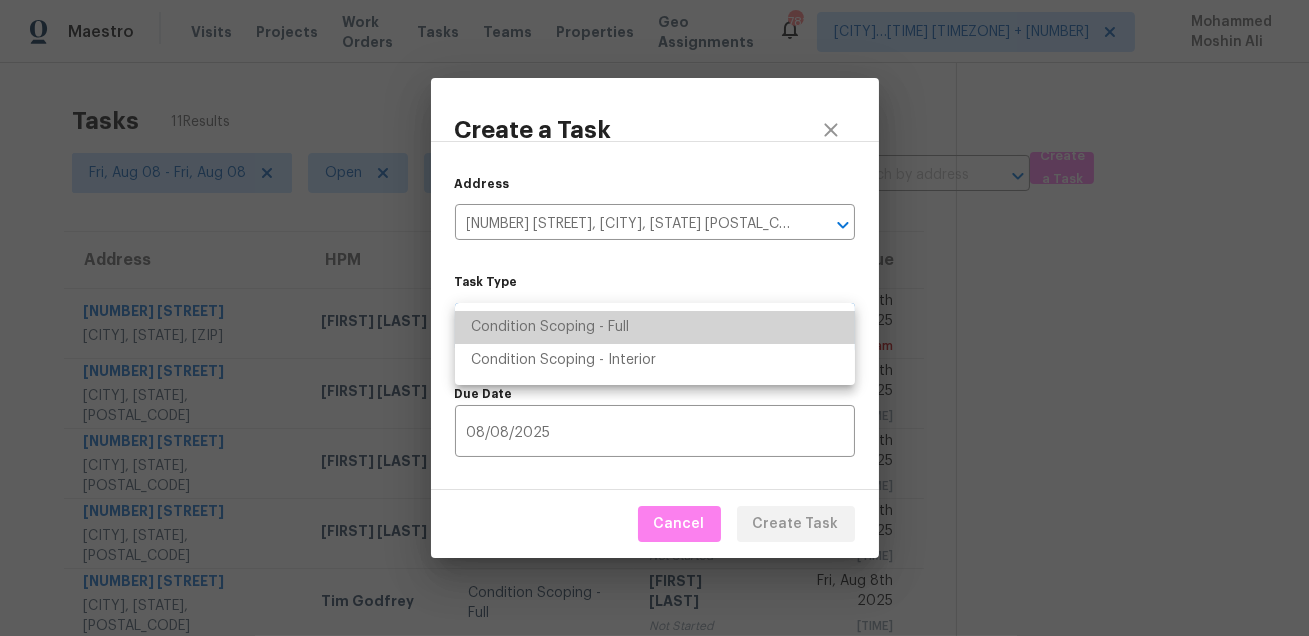 click on "Condition Scoping - Full" at bounding box center [655, 327] 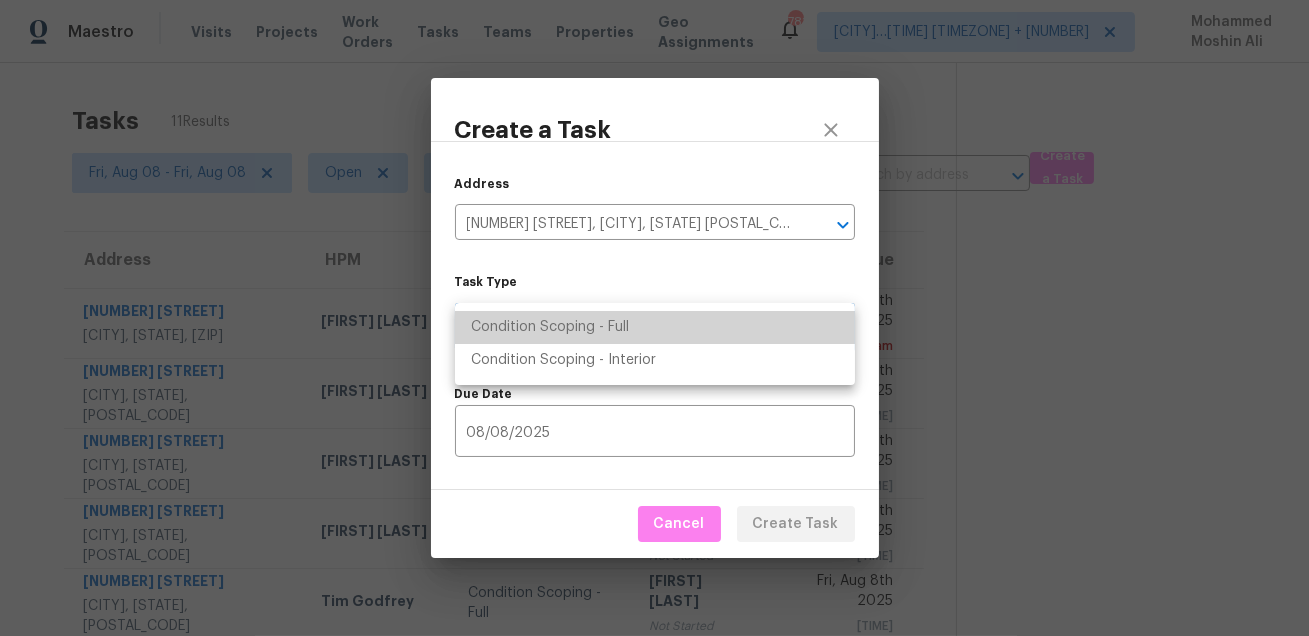 type on "virtual_full_assessment" 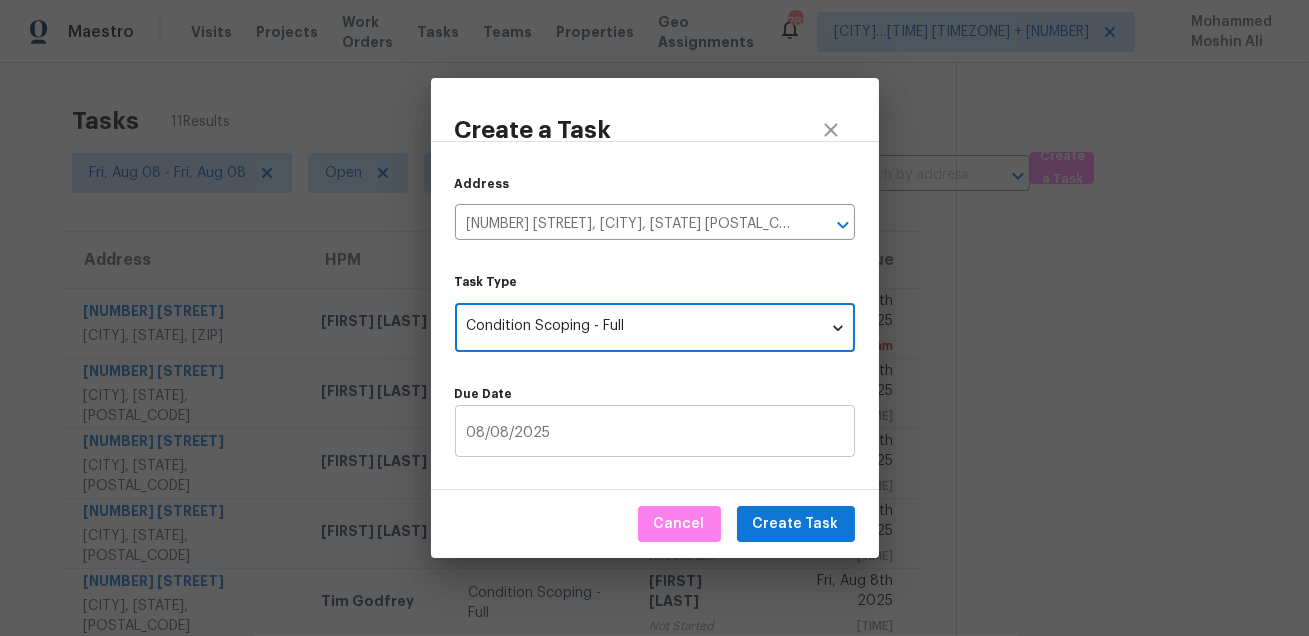 click on "08/08/2025" at bounding box center [655, 433] 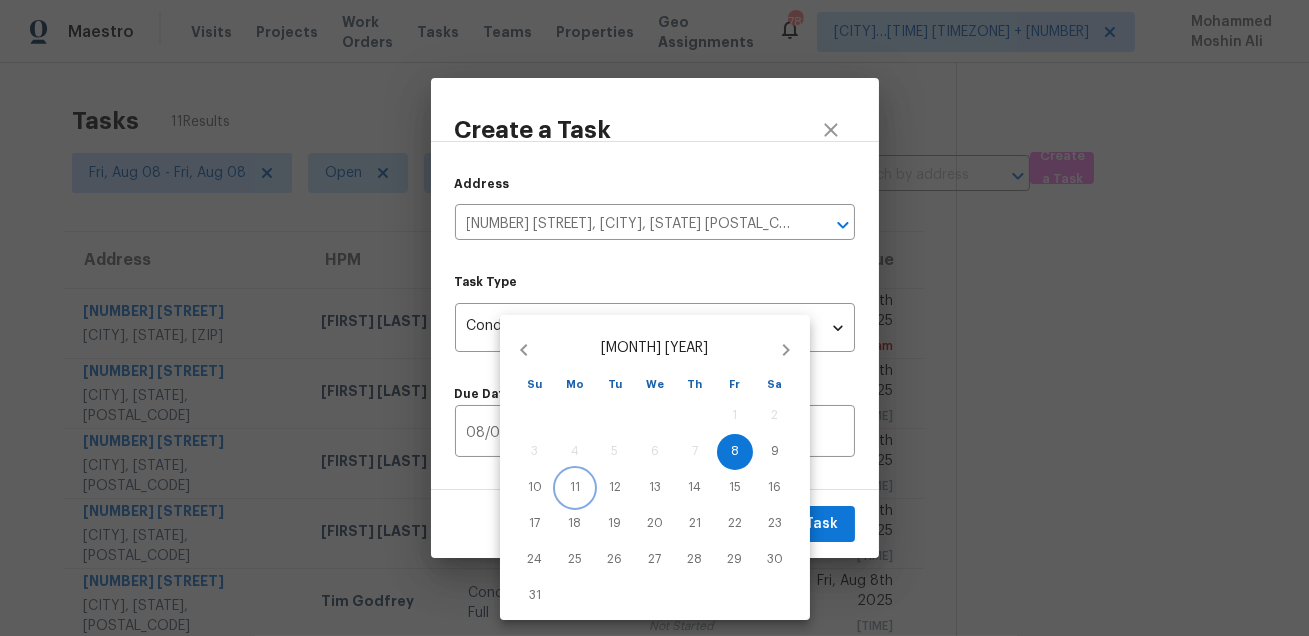 click on "11" at bounding box center [575, 488] 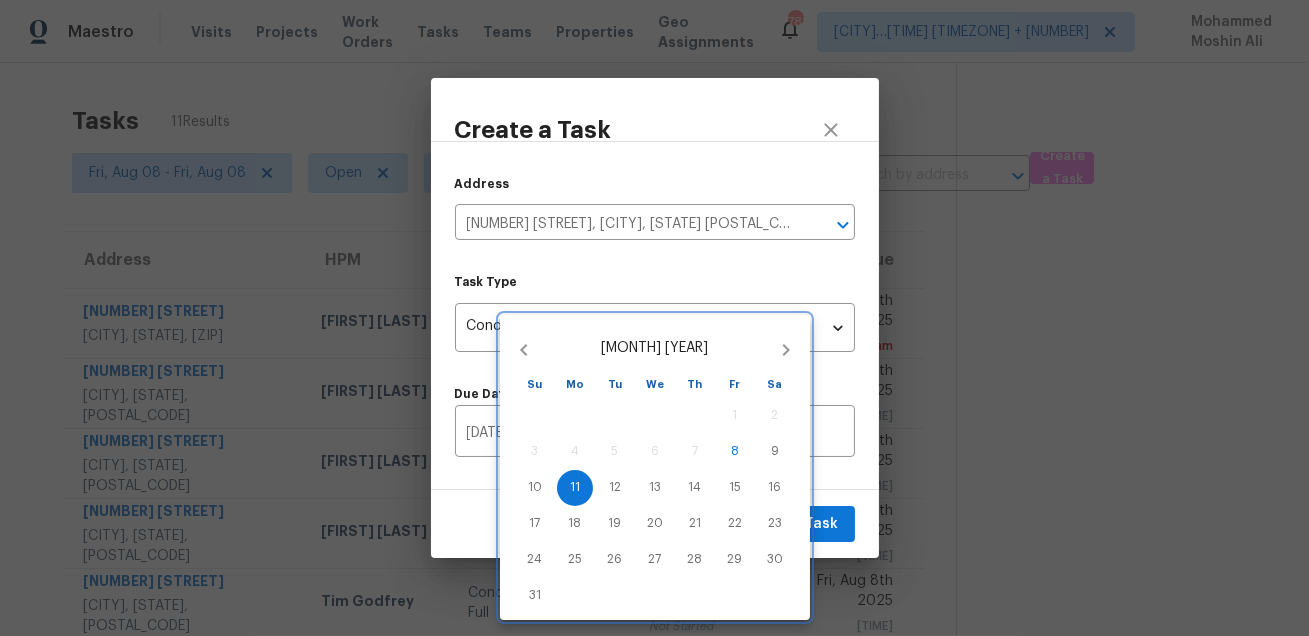 click at bounding box center [654, 318] 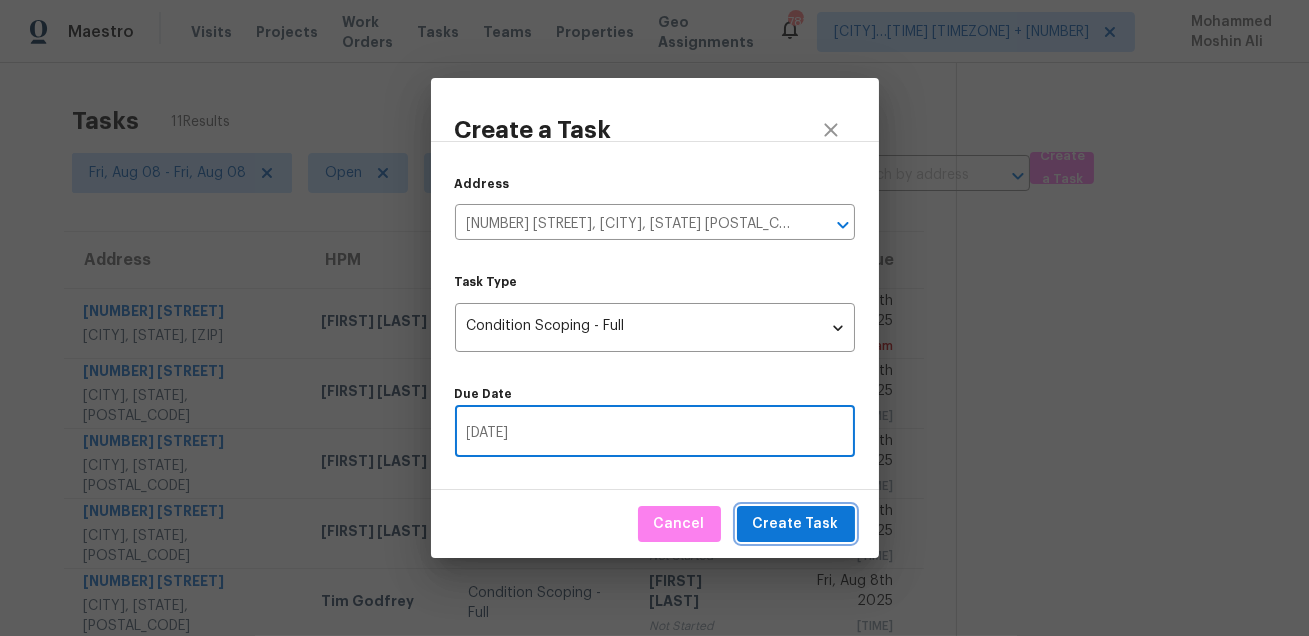 click on "Create Task" at bounding box center (796, 524) 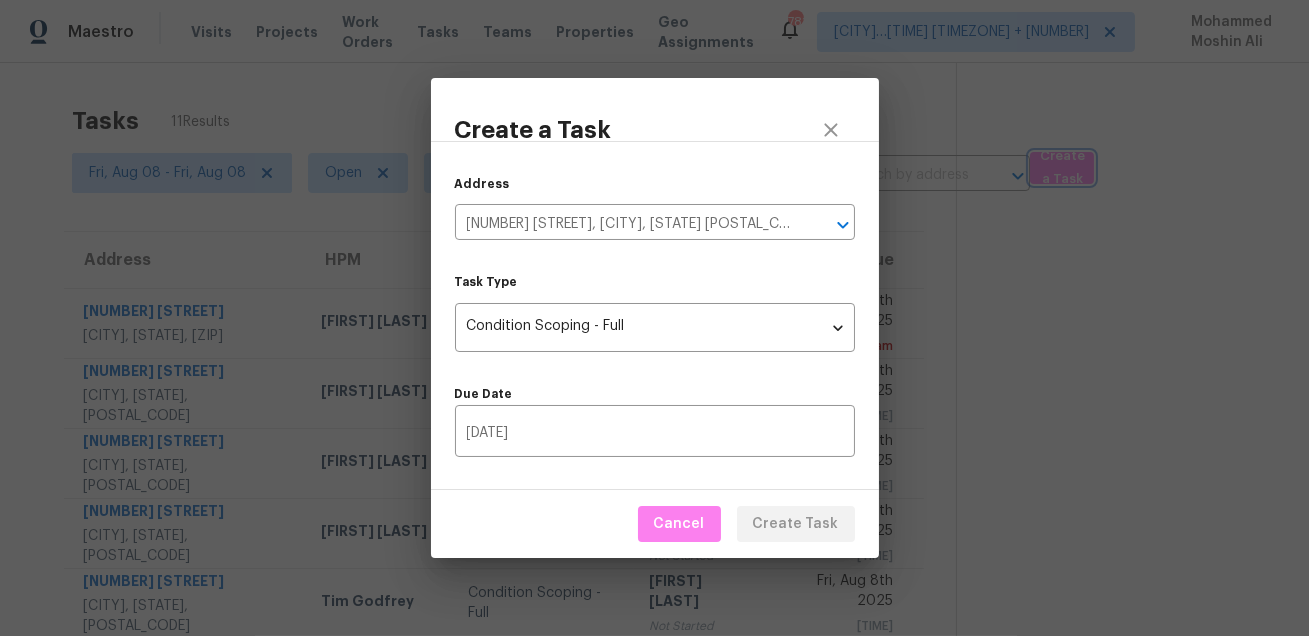 type 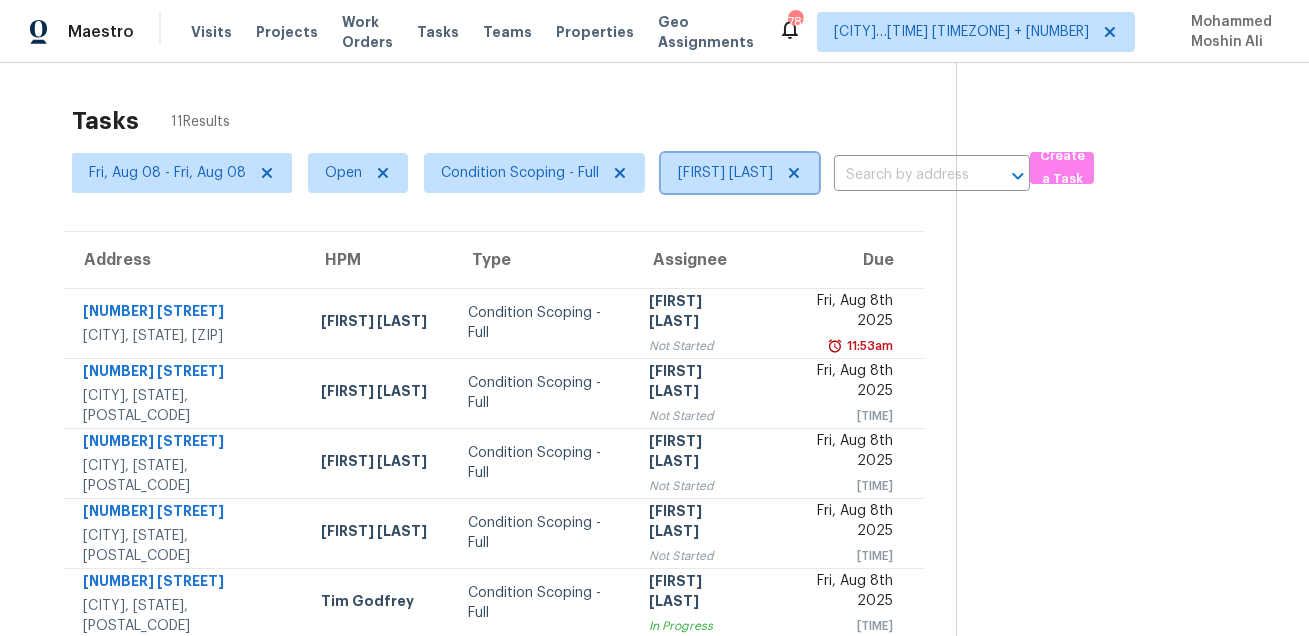 click on "[FIRST] [LAST]" at bounding box center [725, 173] 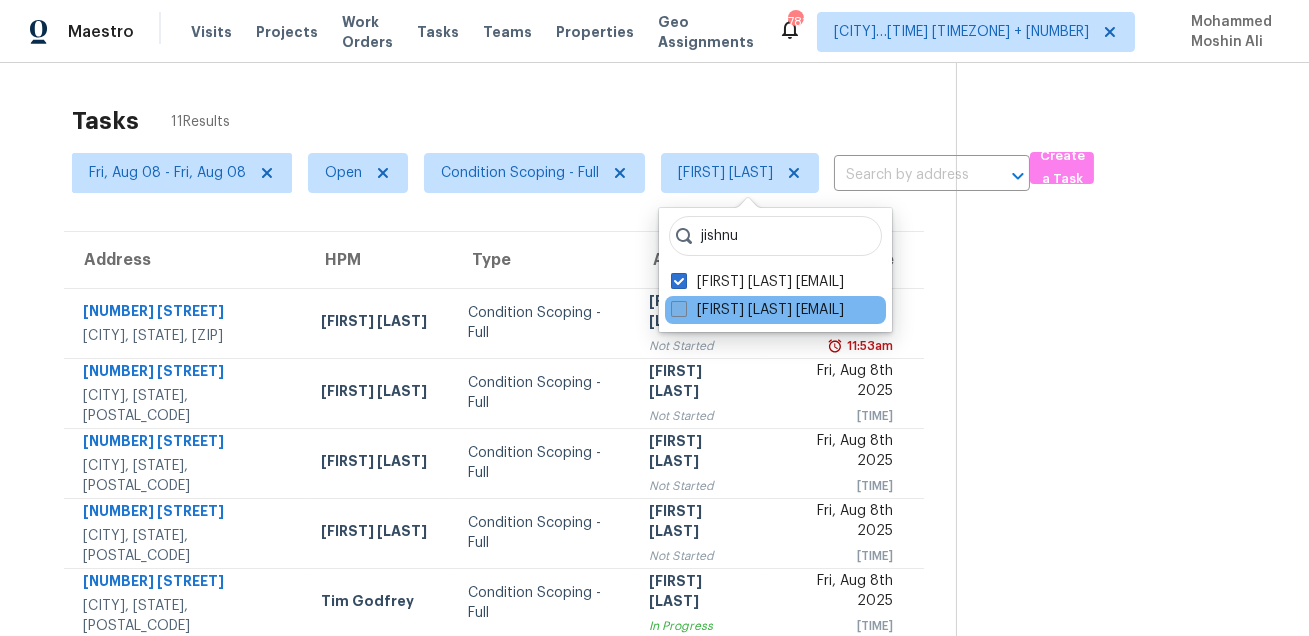 type on "jishnu" 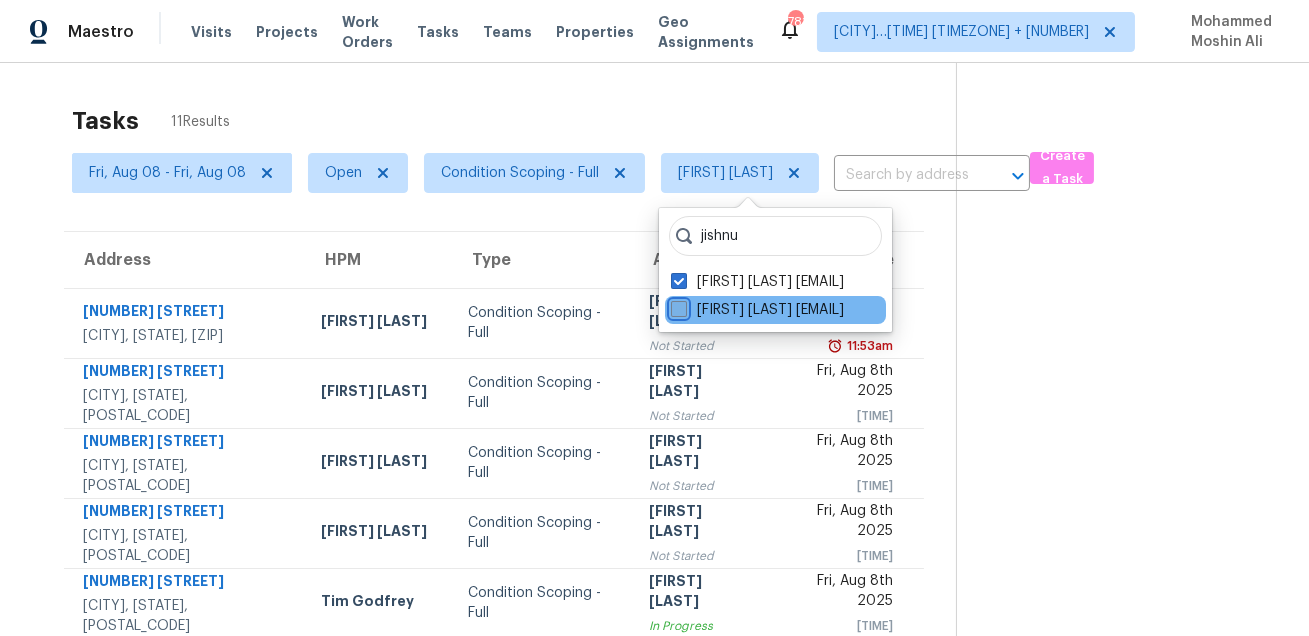 click on "[FIRST] [LAST]
[EMAIL]" at bounding box center (677, 306) 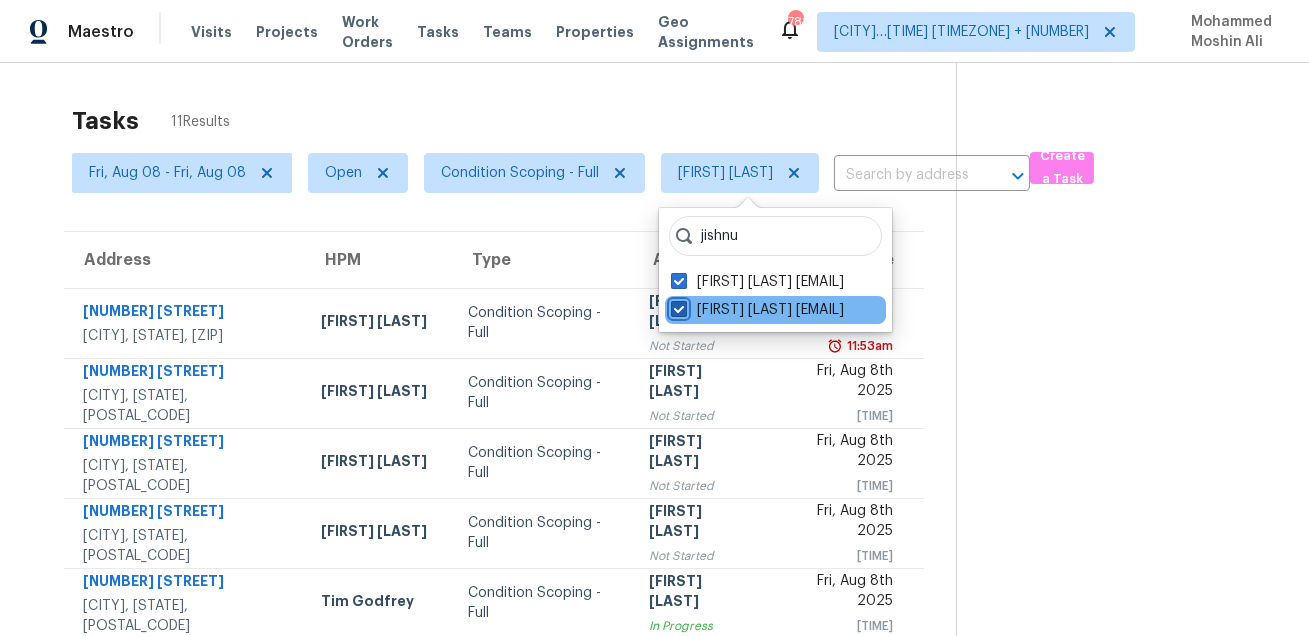 checkbox on "true" 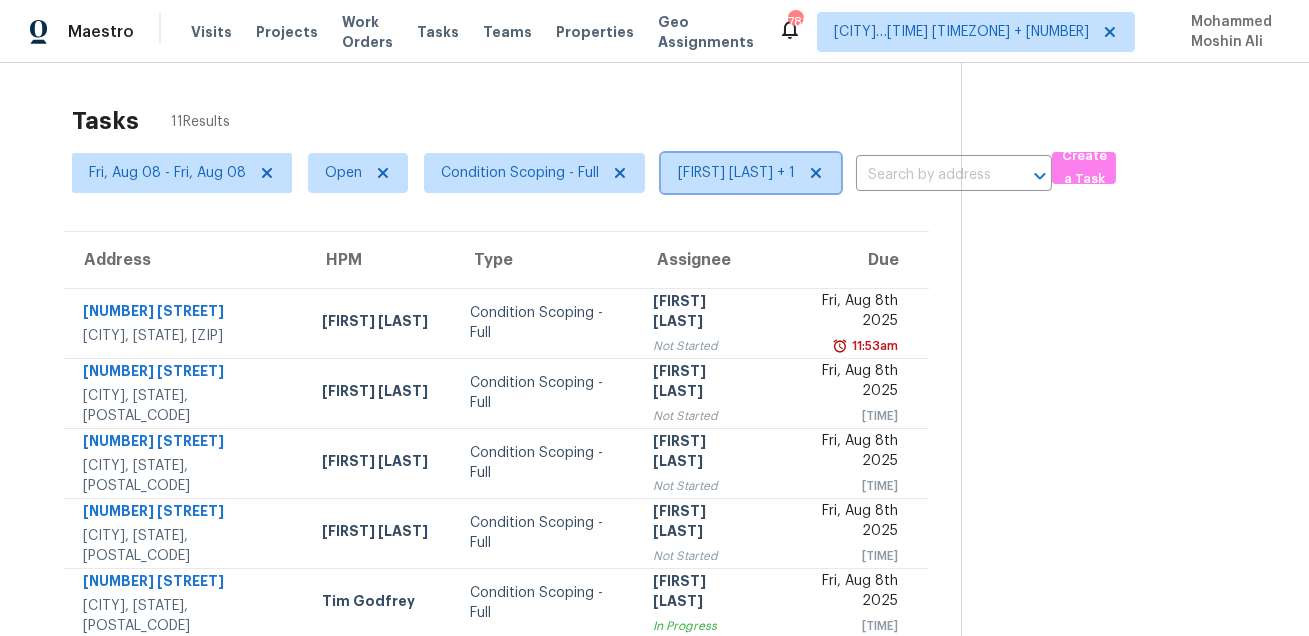 click on "[FIRST] [LAST] + 1" at bounding box center (736, 173) 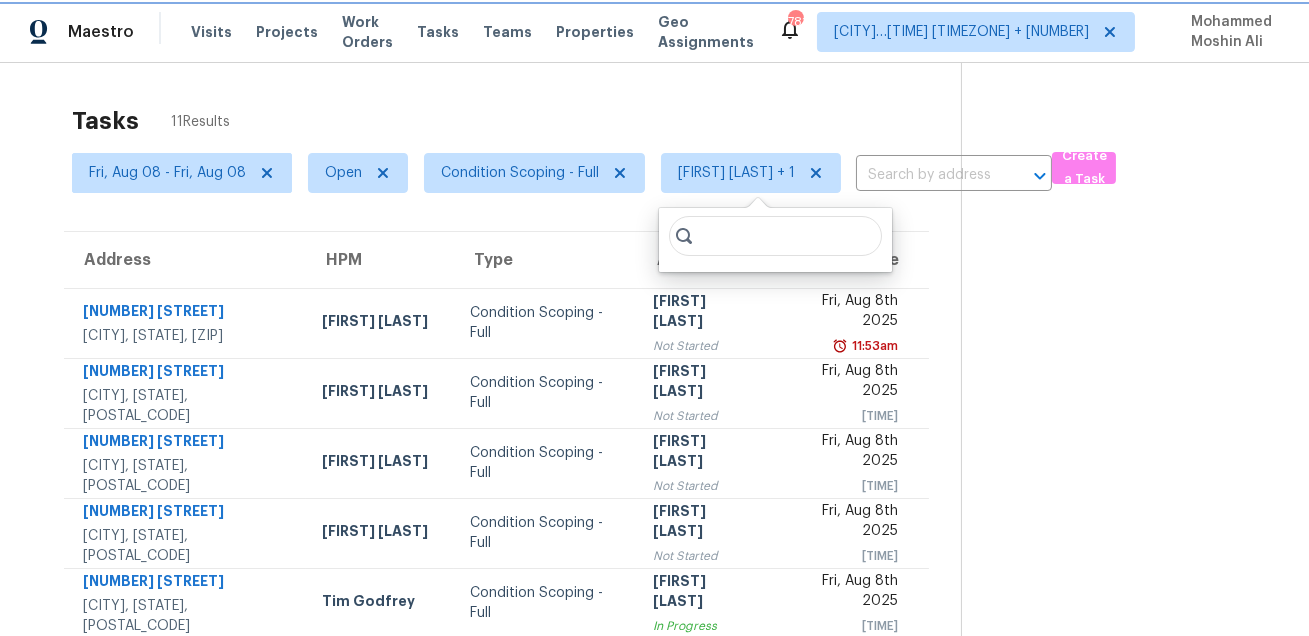 click on "[FIRST] [LAST] + 1" at bounding box center [736, 173] 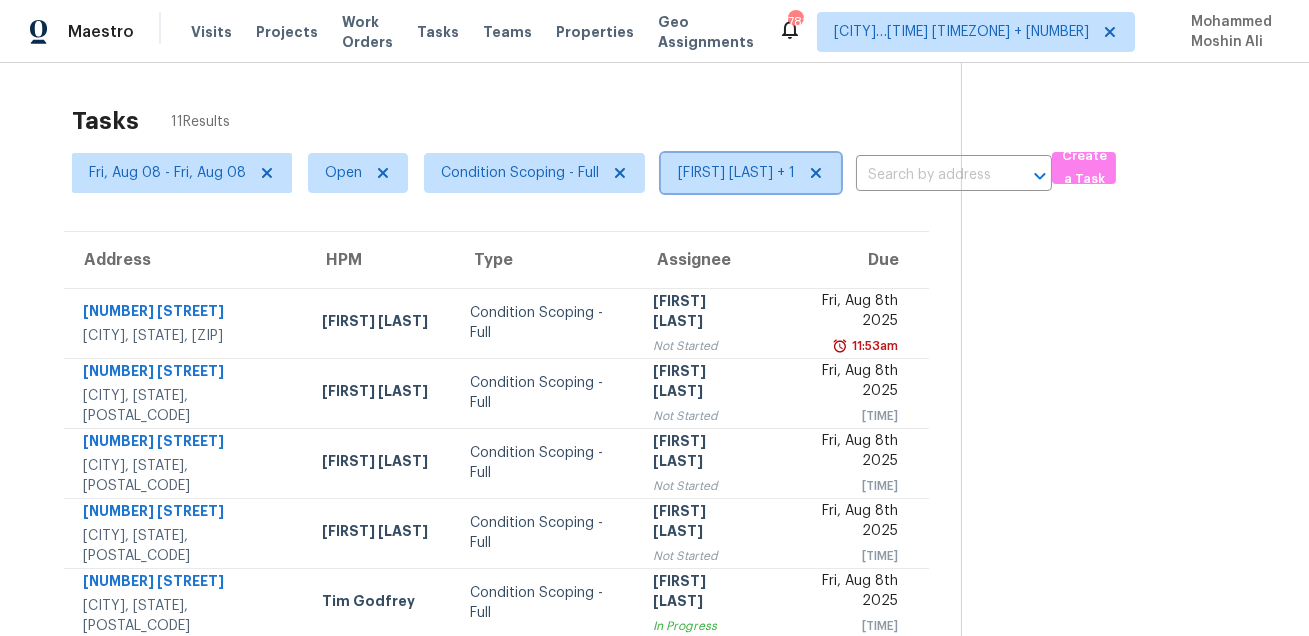 click on "[FIRST] [LAST] + 1" at bounding box center (736, 173) 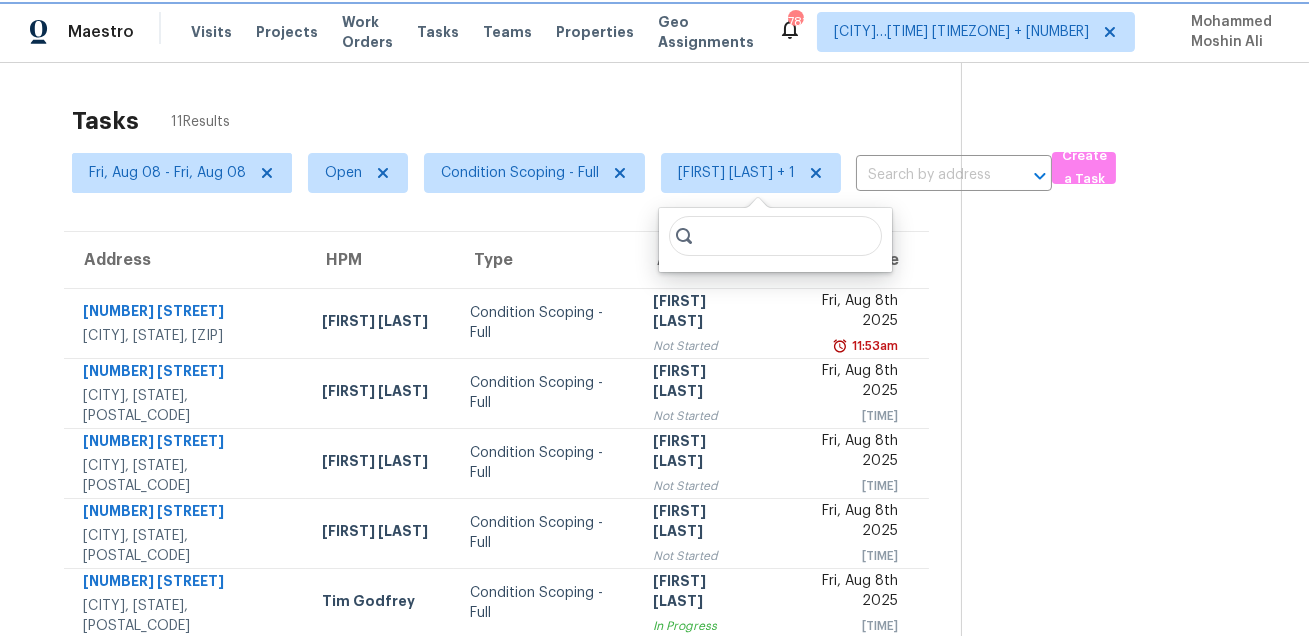 click on "[FIRST] [LAST] + 1" at bounding box center (736, 173) 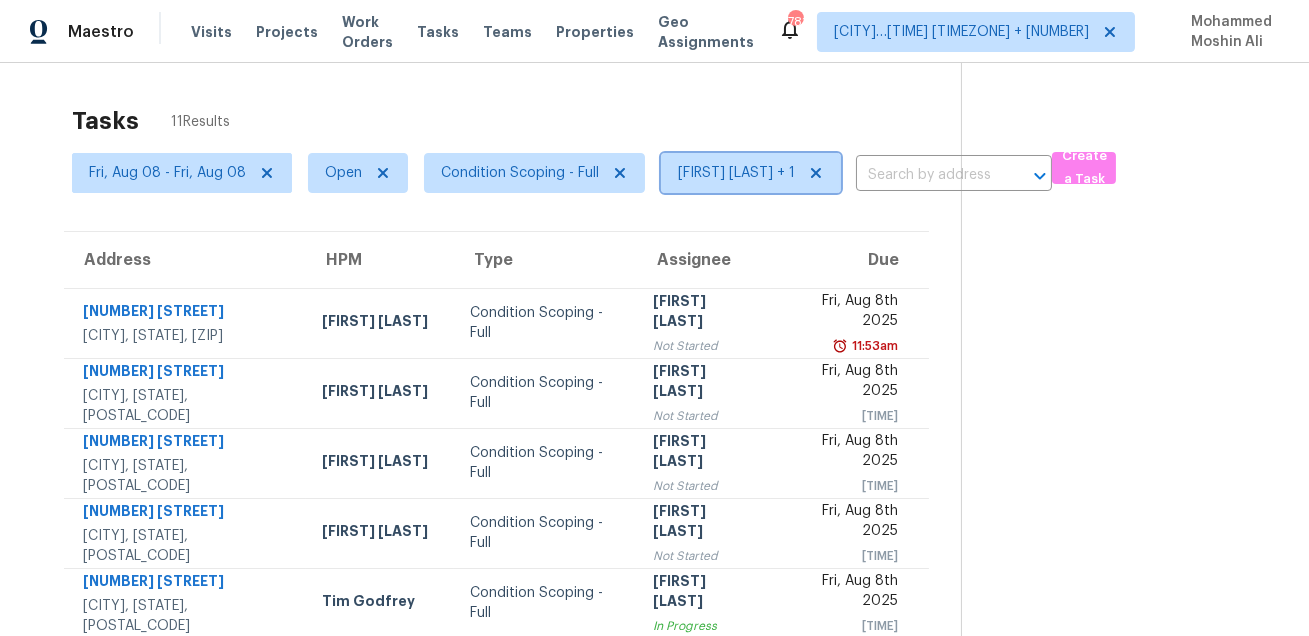 click on "[FIRST] [LAST] + 1" at bounding box center [736, 173] 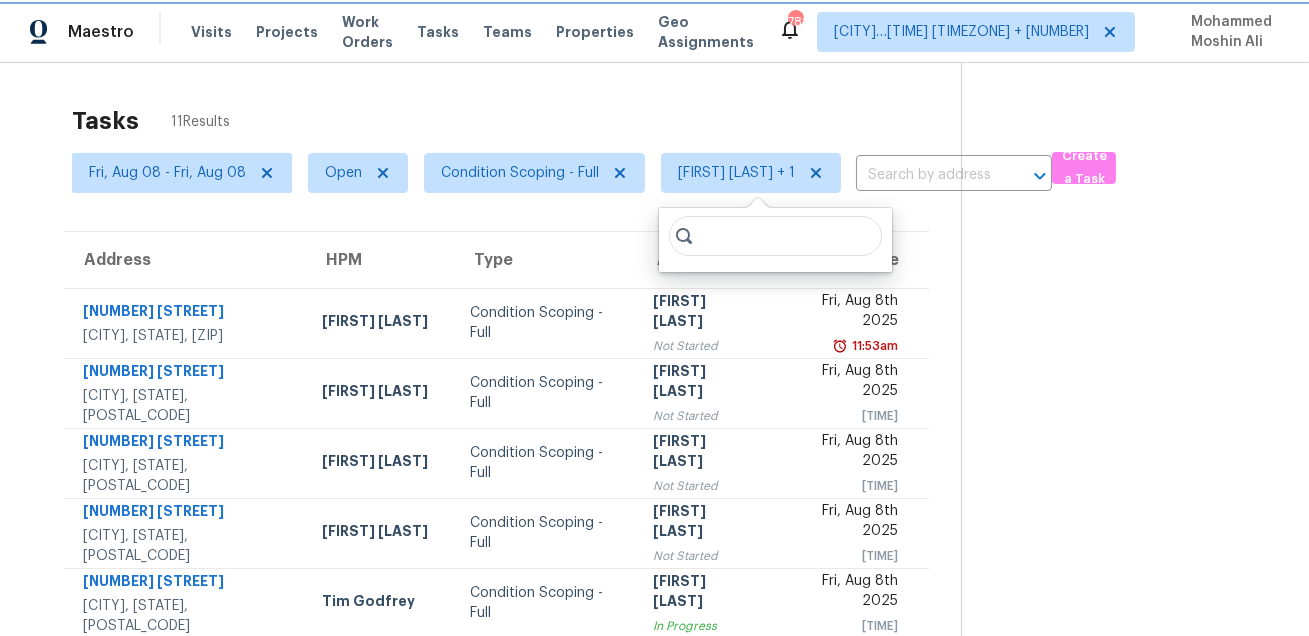 click on "[FIRST] [LAST] + 1" at bounding box center (736, 173) 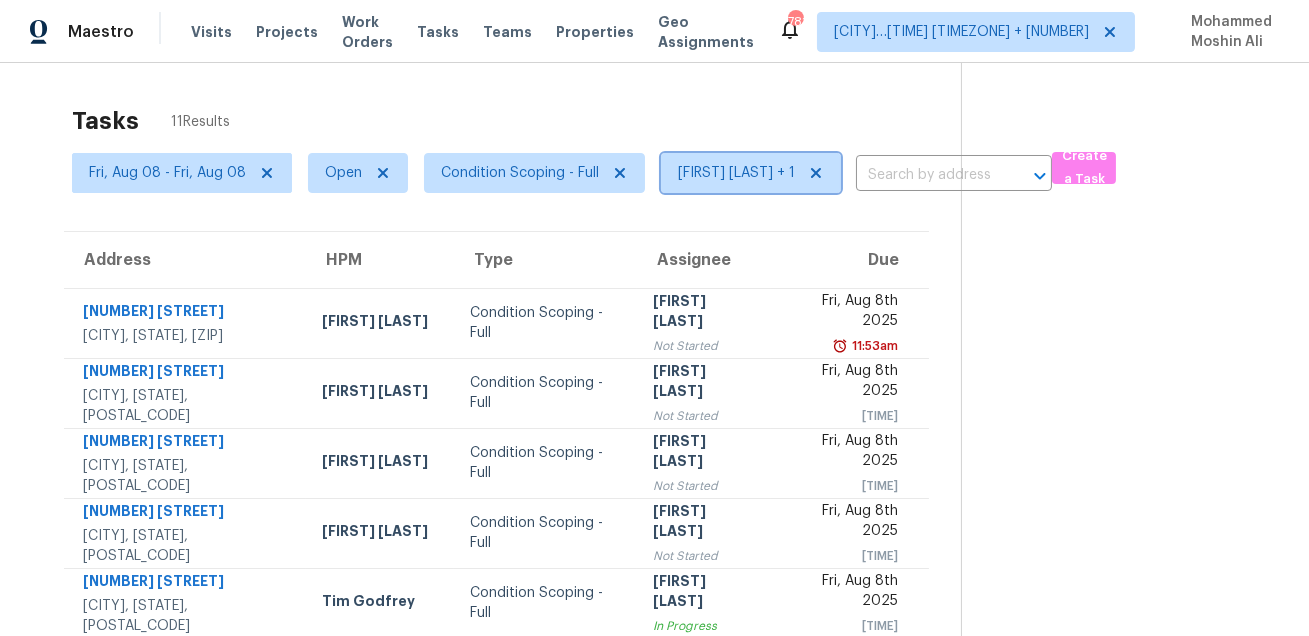 click 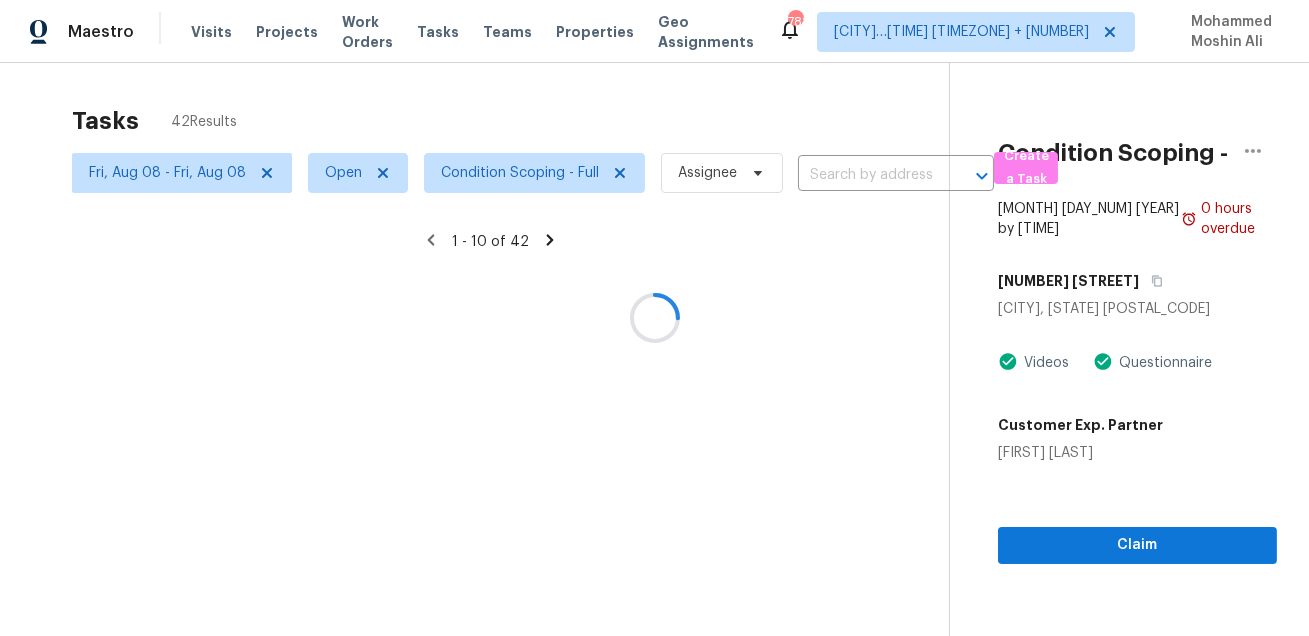 click at bounding box center [654, 318] 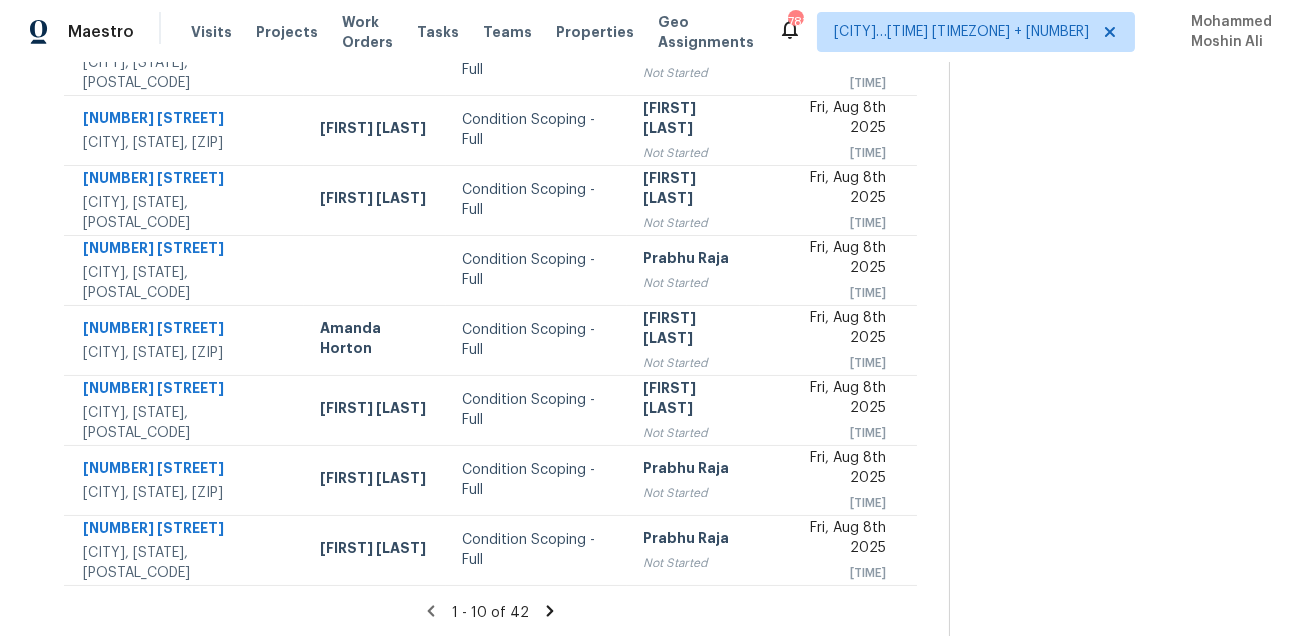 scroll, scrollTop: 405, scrollLeft: 0, axis: vertical 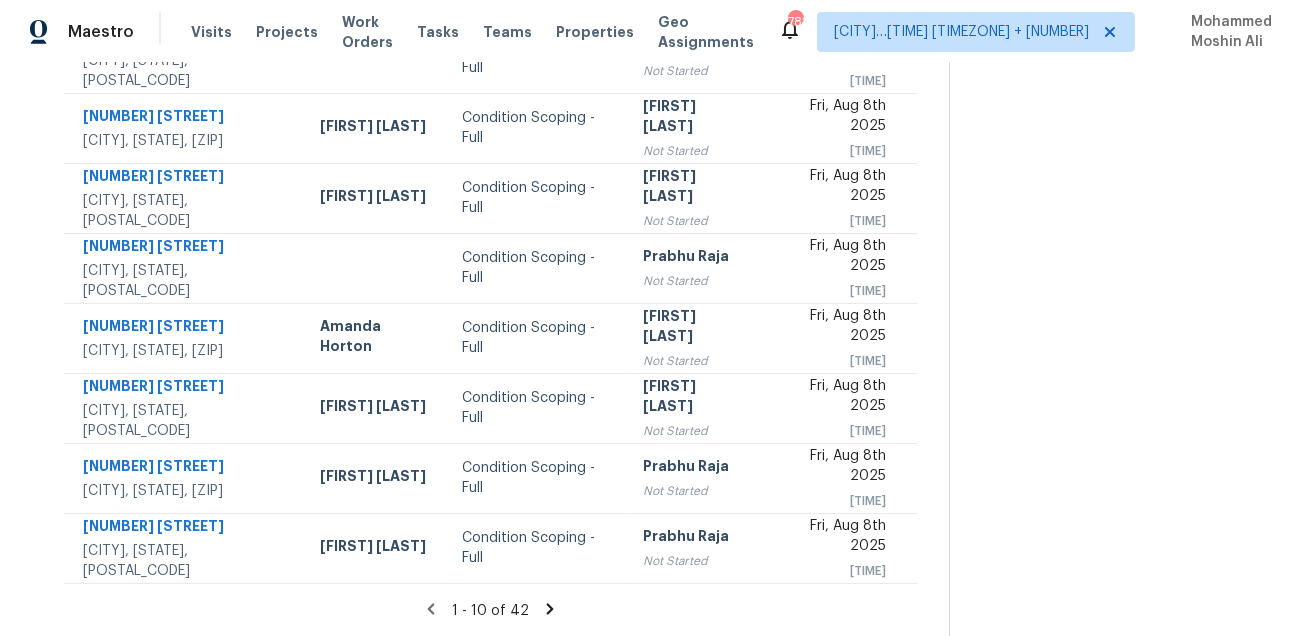 click 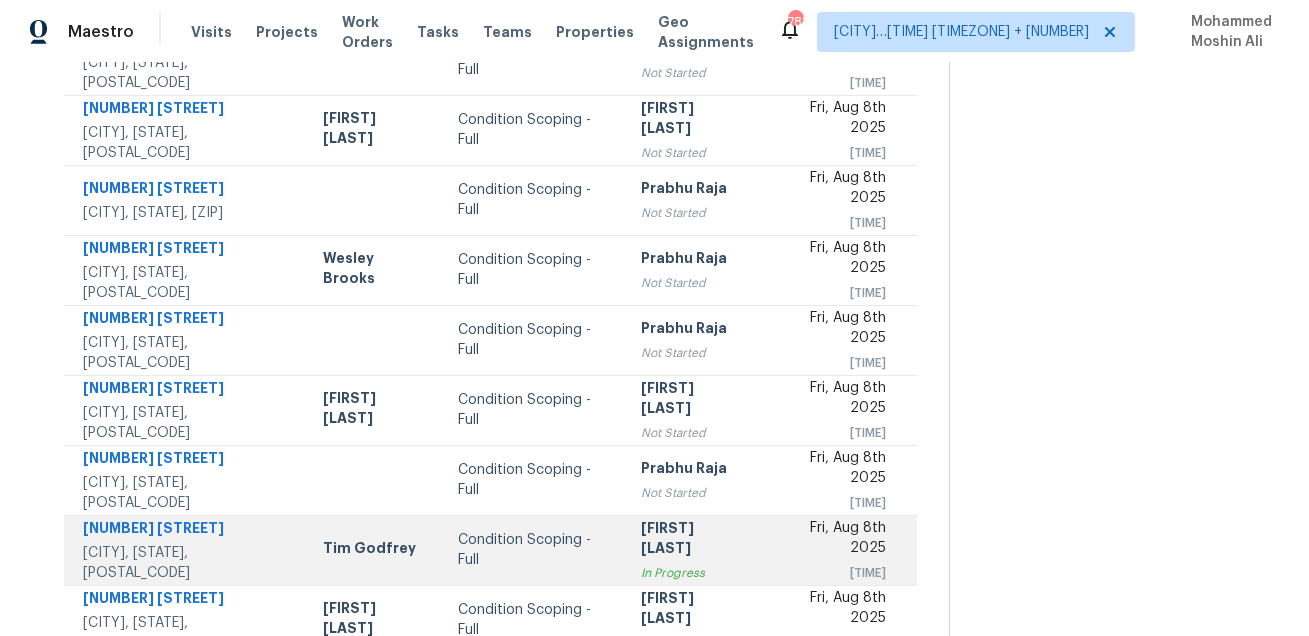 scroll, scrollTop: 337, scrollLeft: 0, axis: vertical 